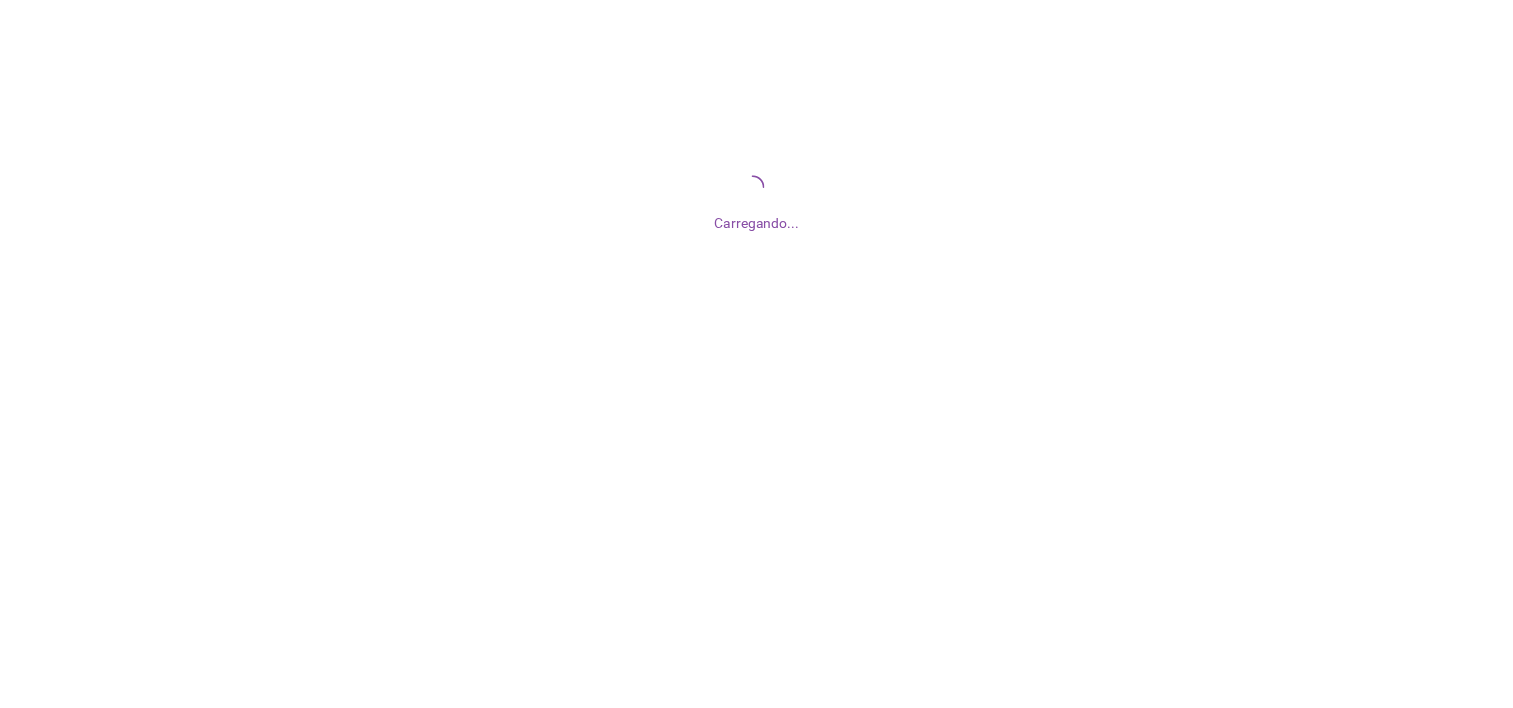 scroll, scrollTop: 0, scrollLeft: 0, axis: both 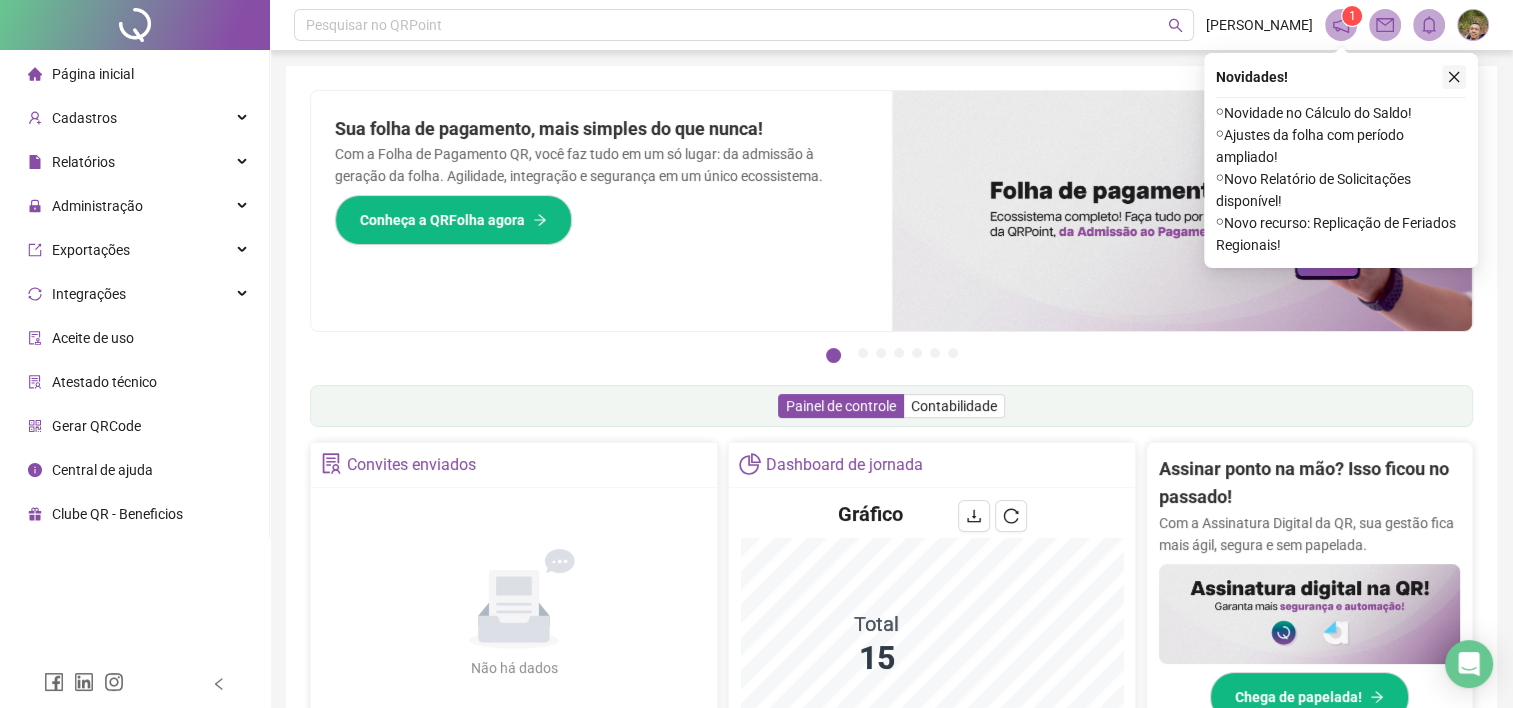 click 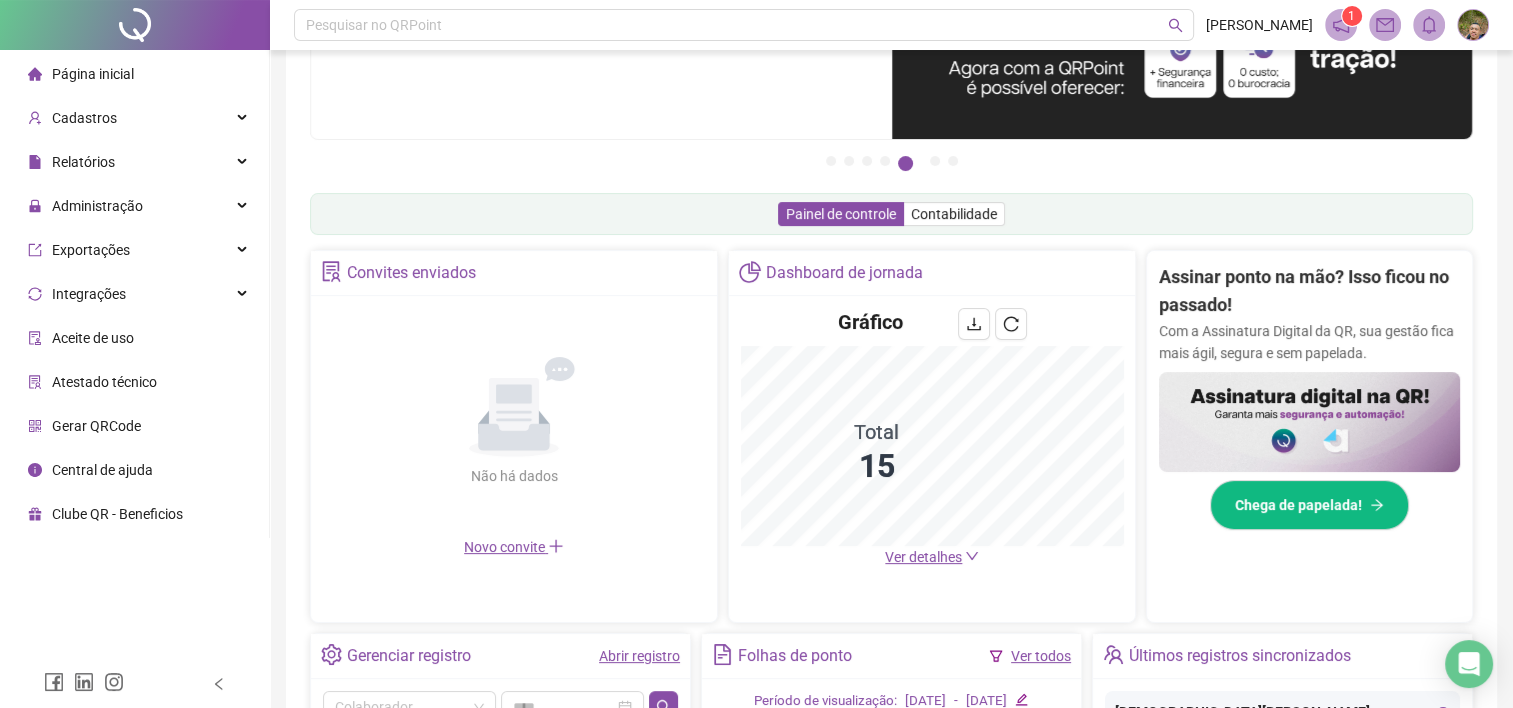 scroll, scrollTop: 0, scrollLeft: 0, axis: both 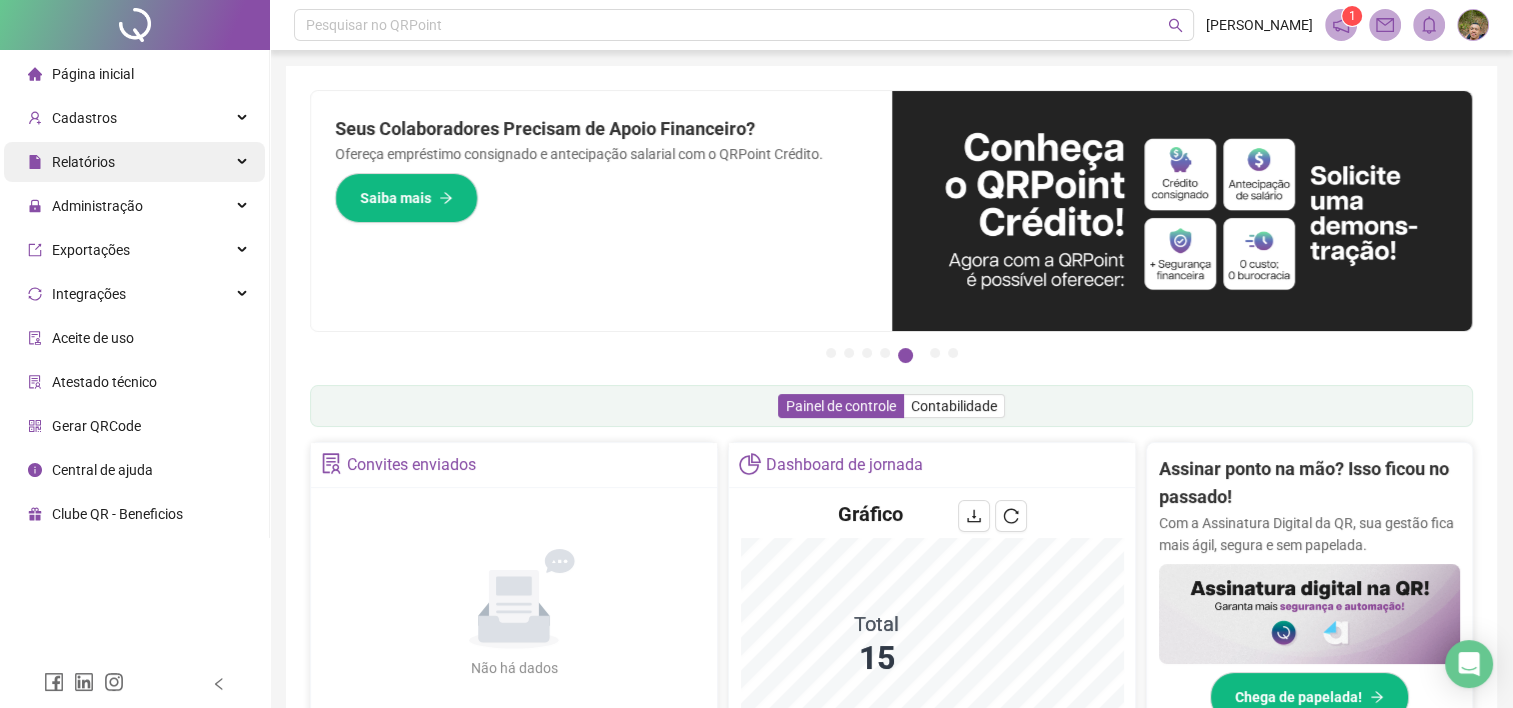 click on "Relatórios" at bounding box center [83, 162] 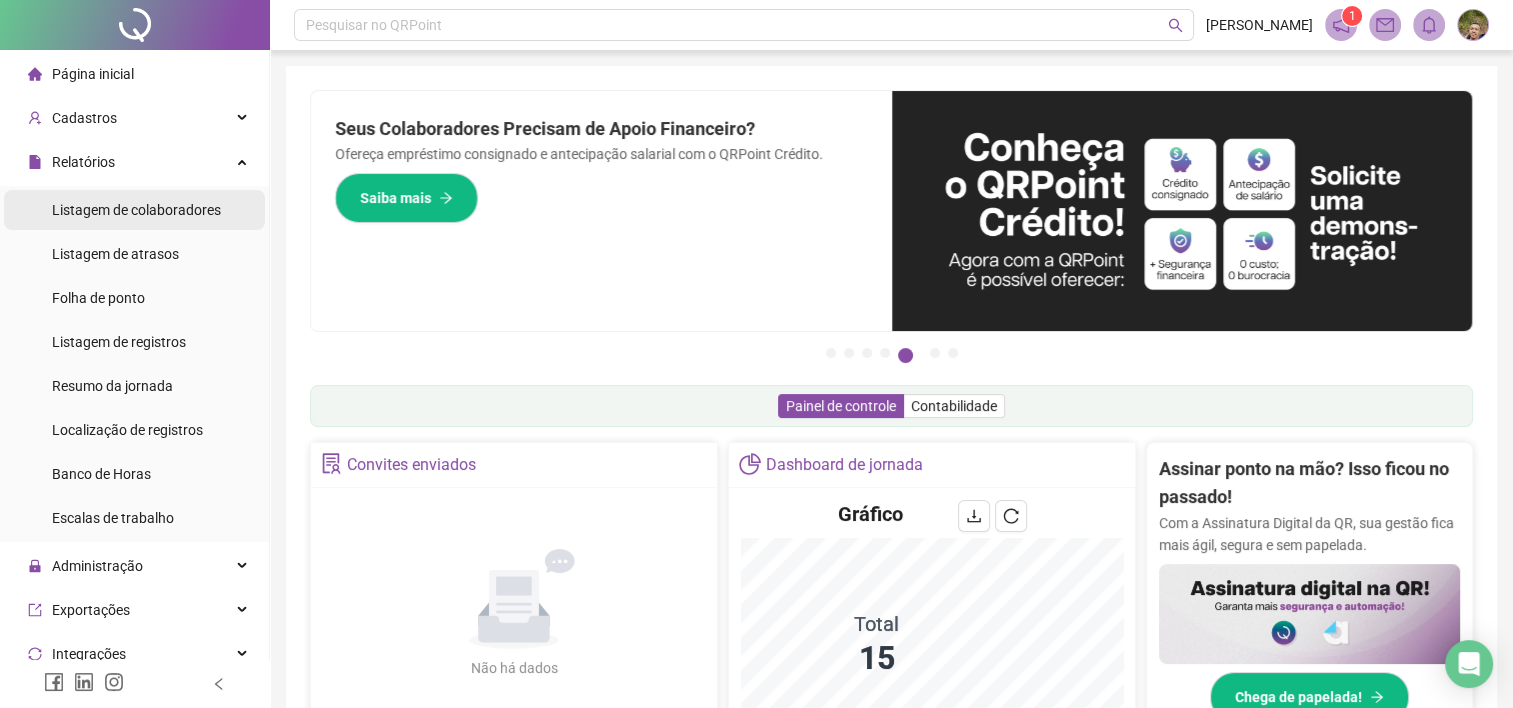 click on "Listagem de colaboradores" at bounding box center (136, 210) 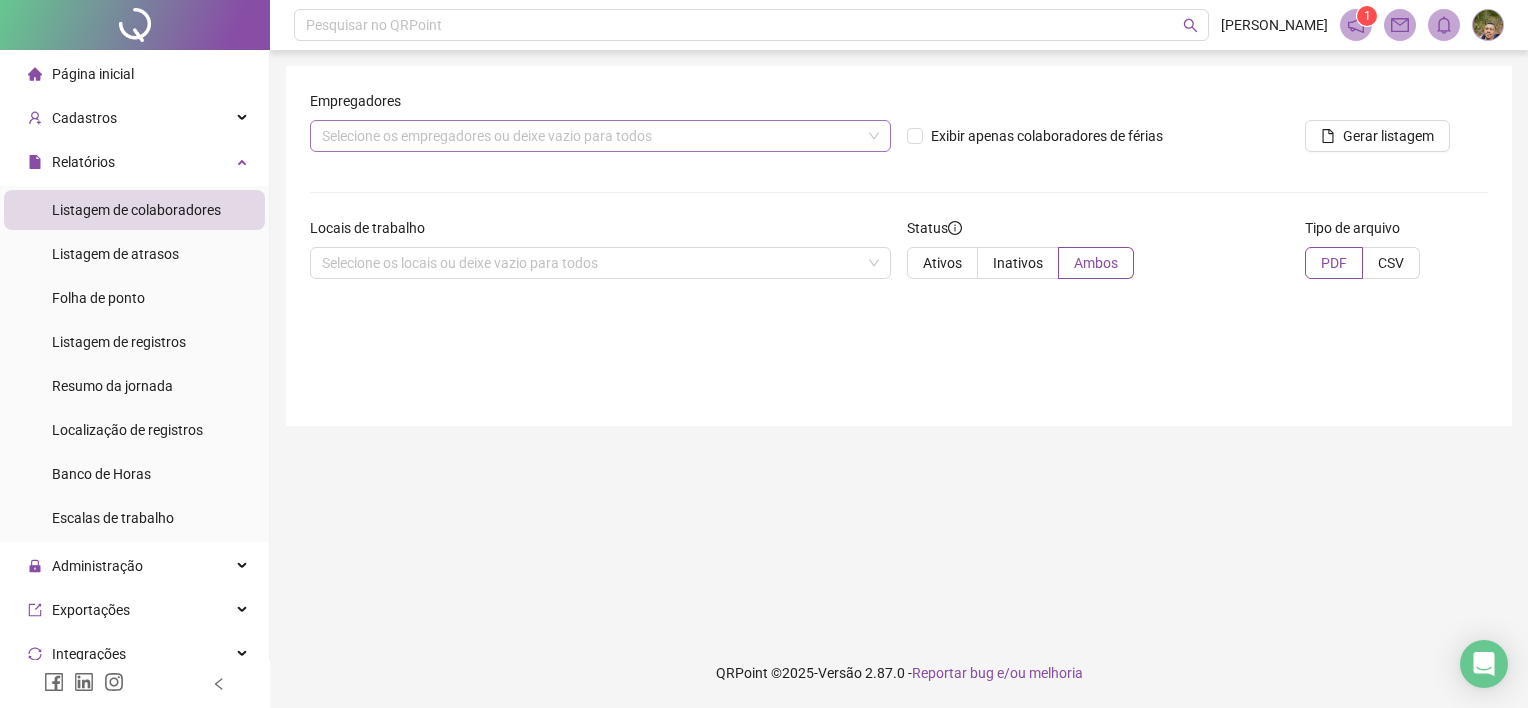 click on "Selecione os empregadores ou deixe vazio para todos" at bounding box center [600, 136] 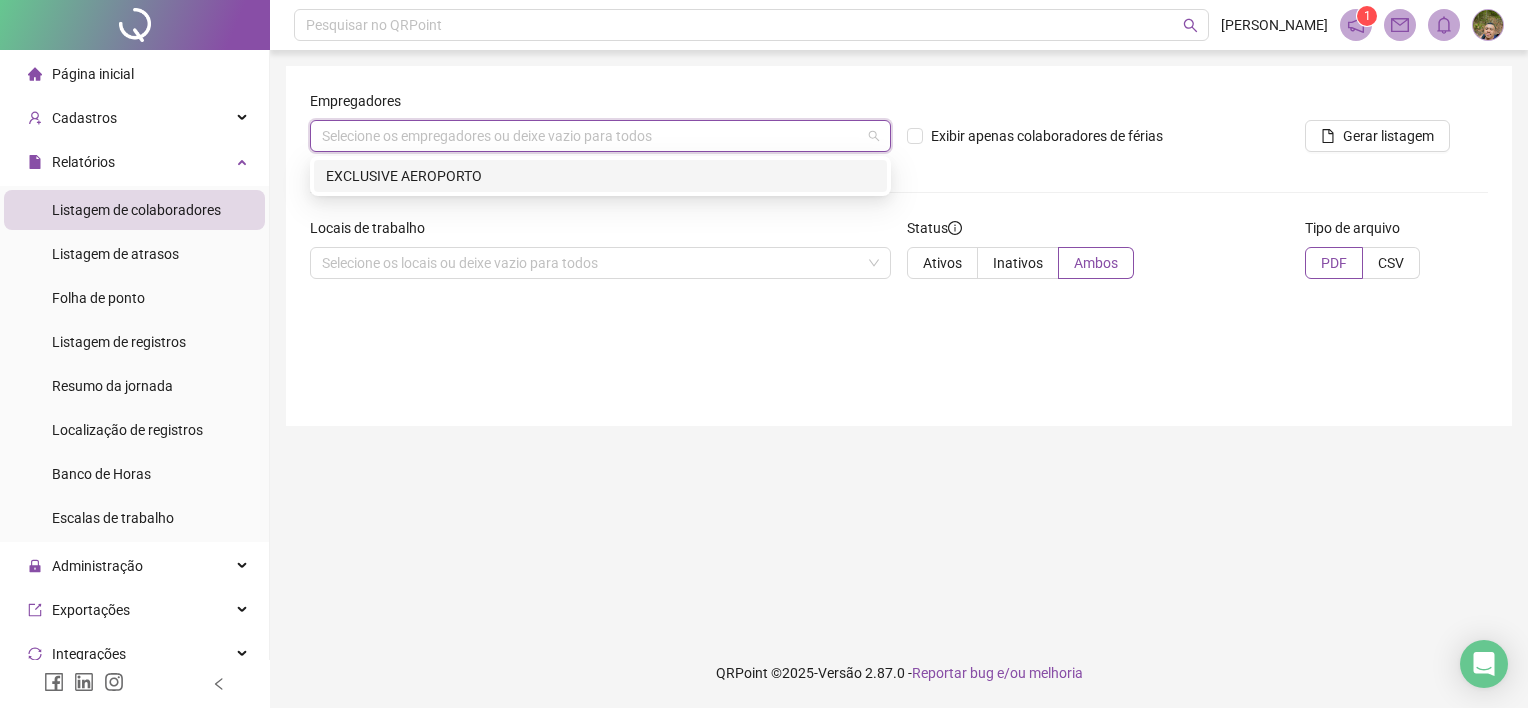 click on "EXCLUSIVE AEROPORTO" at bounding box center [600, 176] 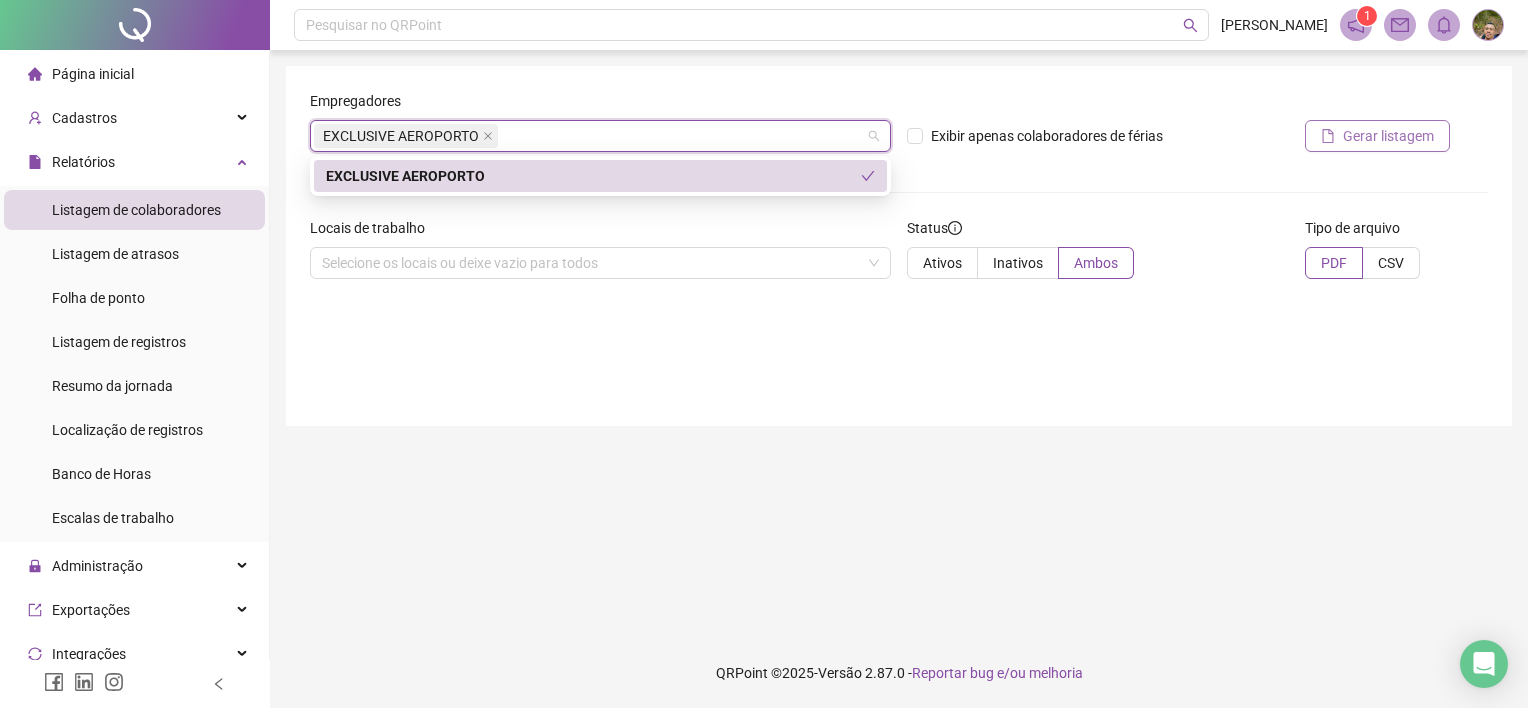 click on "Gerar listagem" at bounding box center [1388, 136] 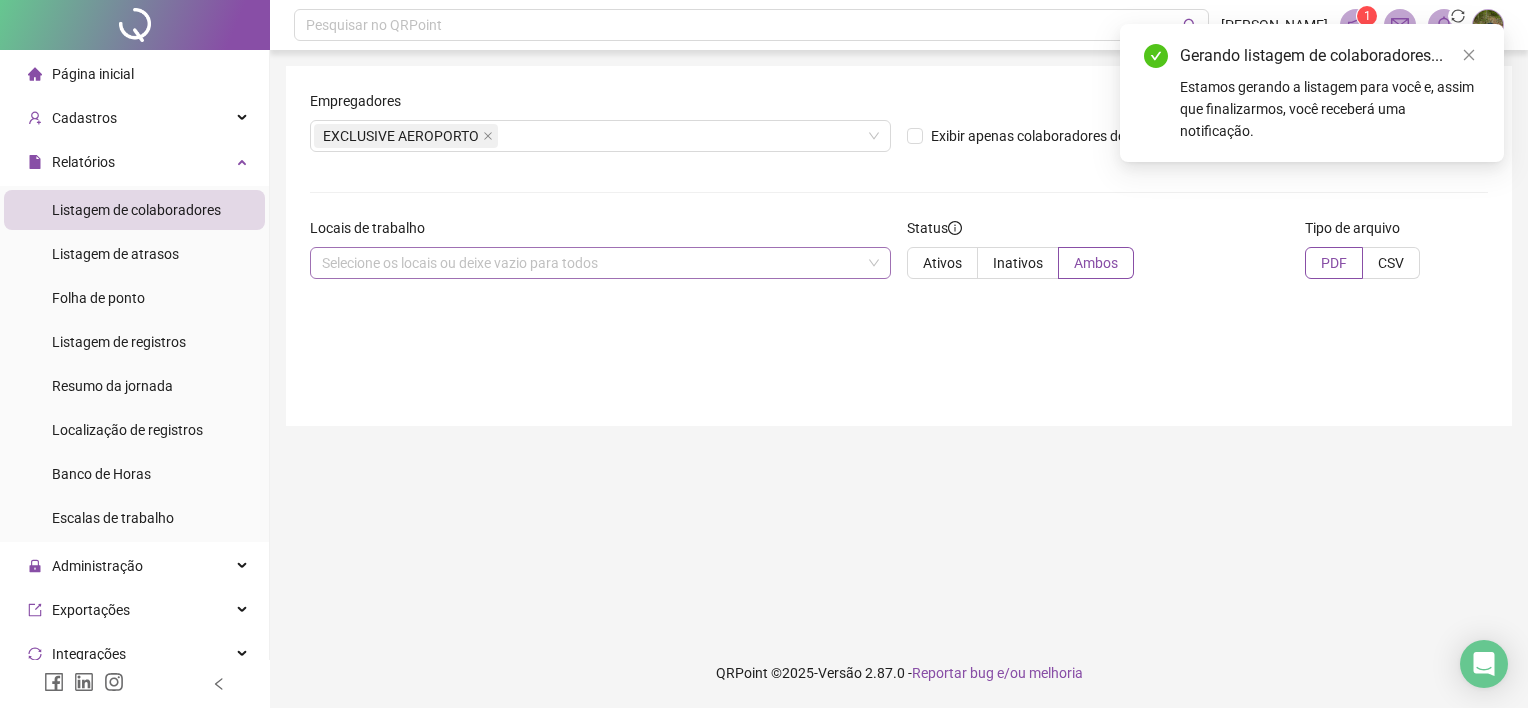 click at bounding box center (590, 263) 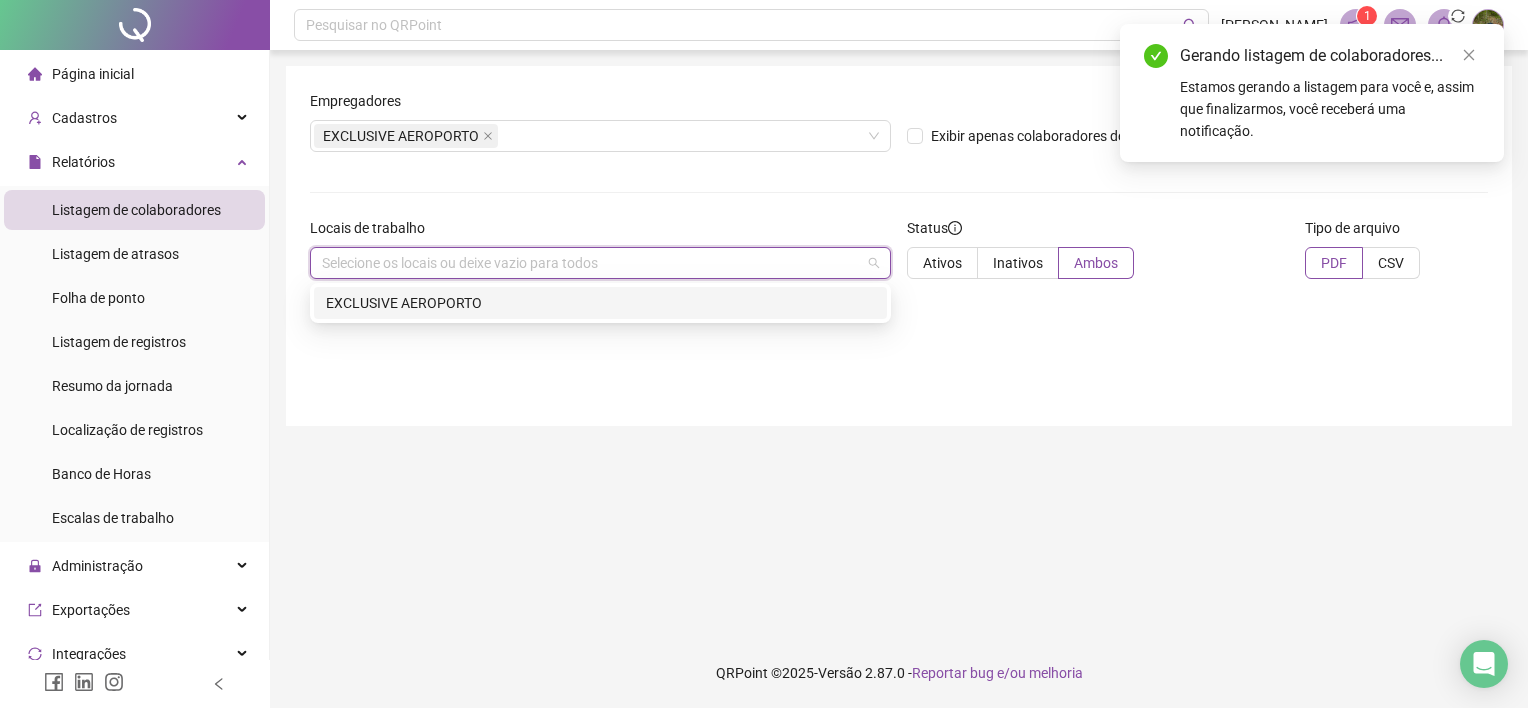 click on "EXCLUSIVE AEROPORTO" at bounding box center (600, 303) 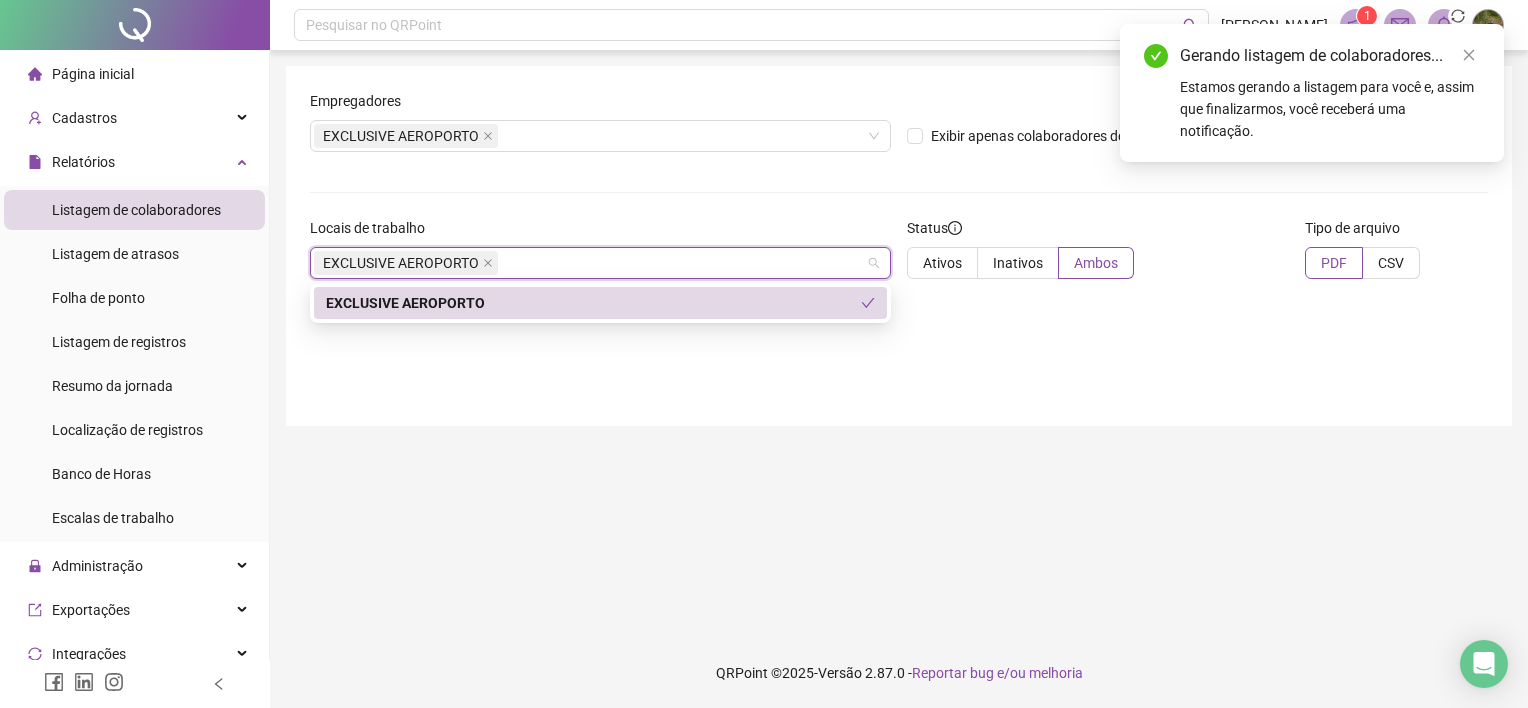 click on "Empregadores EXCLUSIVE AEROPORTO     Exibir apenas colaboradores de férias   Gerar listagem Locais de trabalho EXCLUSIVE AEROPORTO   Status   Ativos Inativos Ambos Tipo de arquivo PDF CSV" at bounding box center [899, 344] 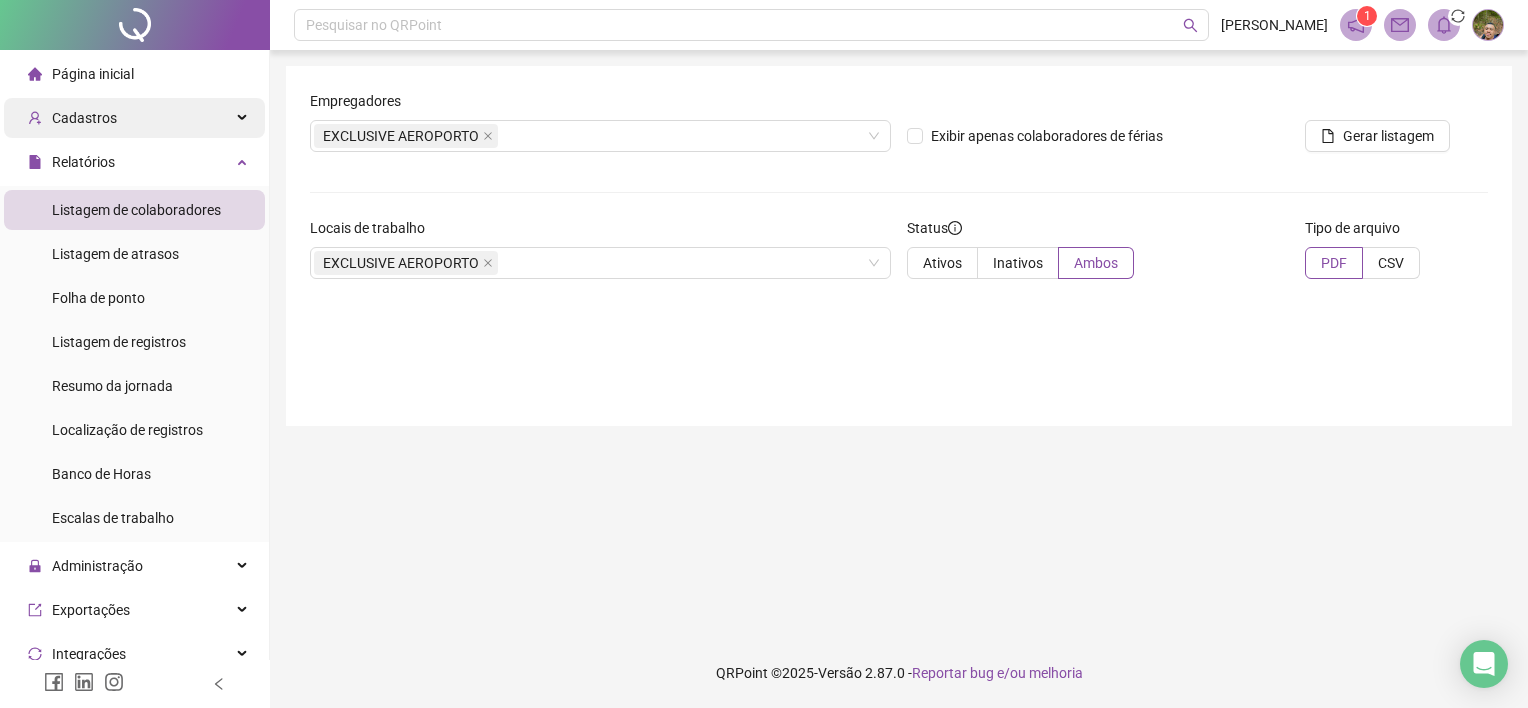 drag, startPoint x: 104, startPoint y: 72, endPoint x: 107, endPoint y: 101, distance: 29.15476 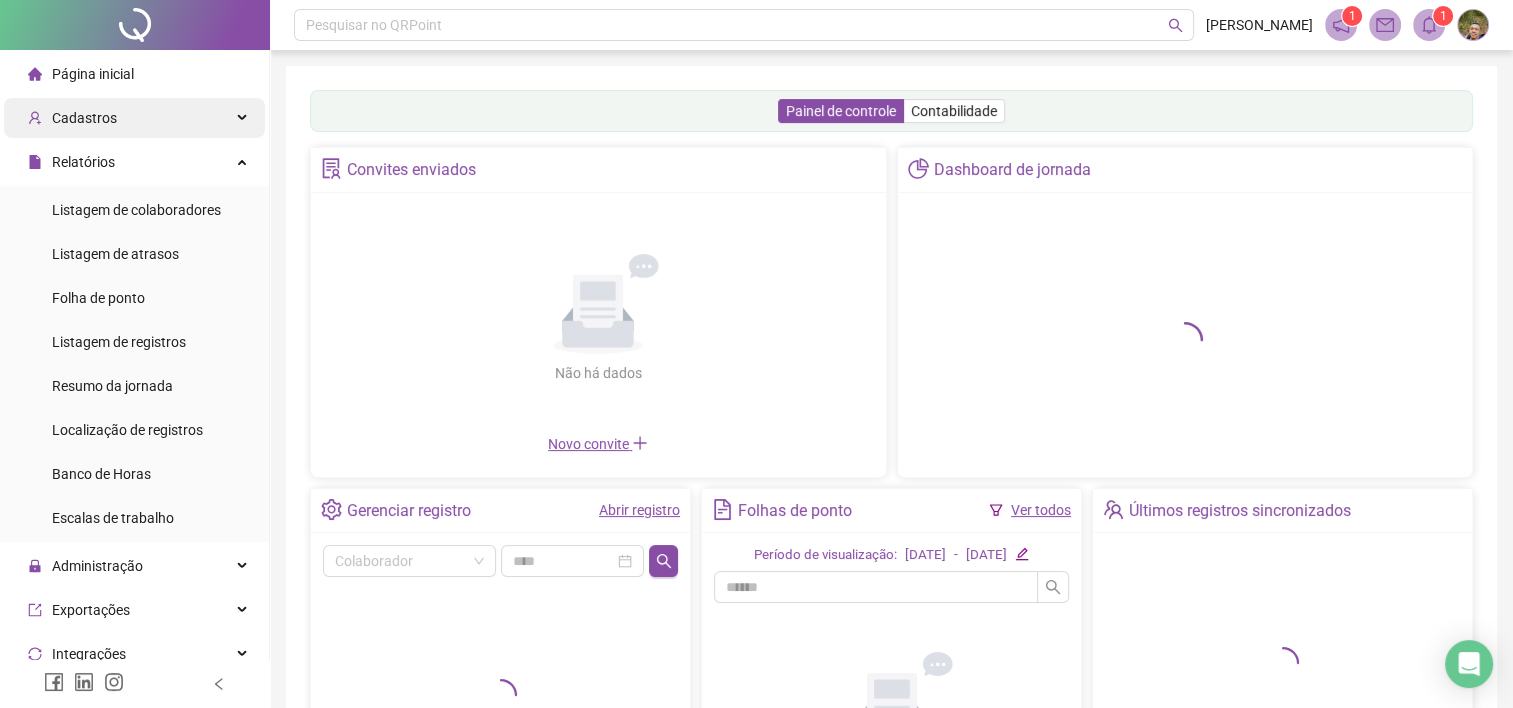 click on "Cadastros" at bounding box center [84, 118] 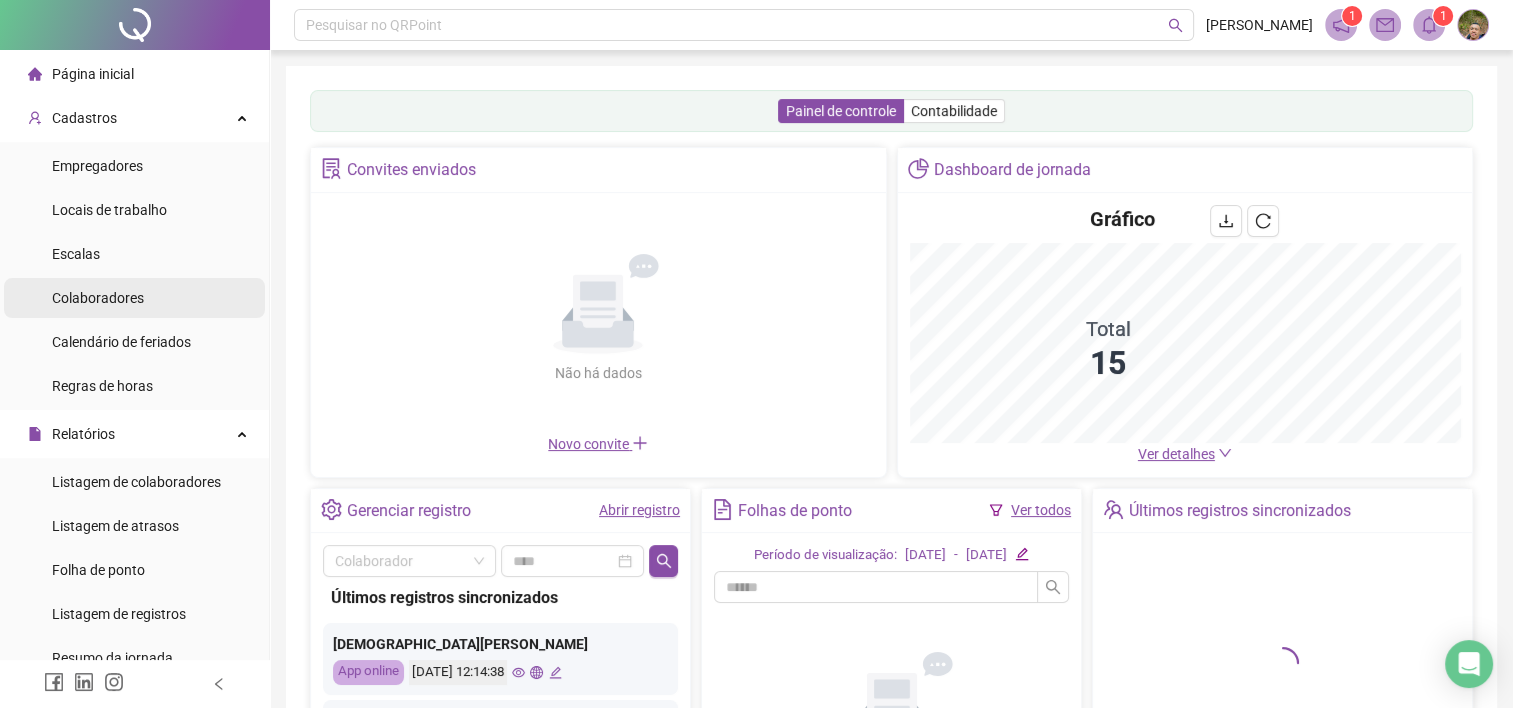 click on "Colaboradores" at bounding box center (98, 298) 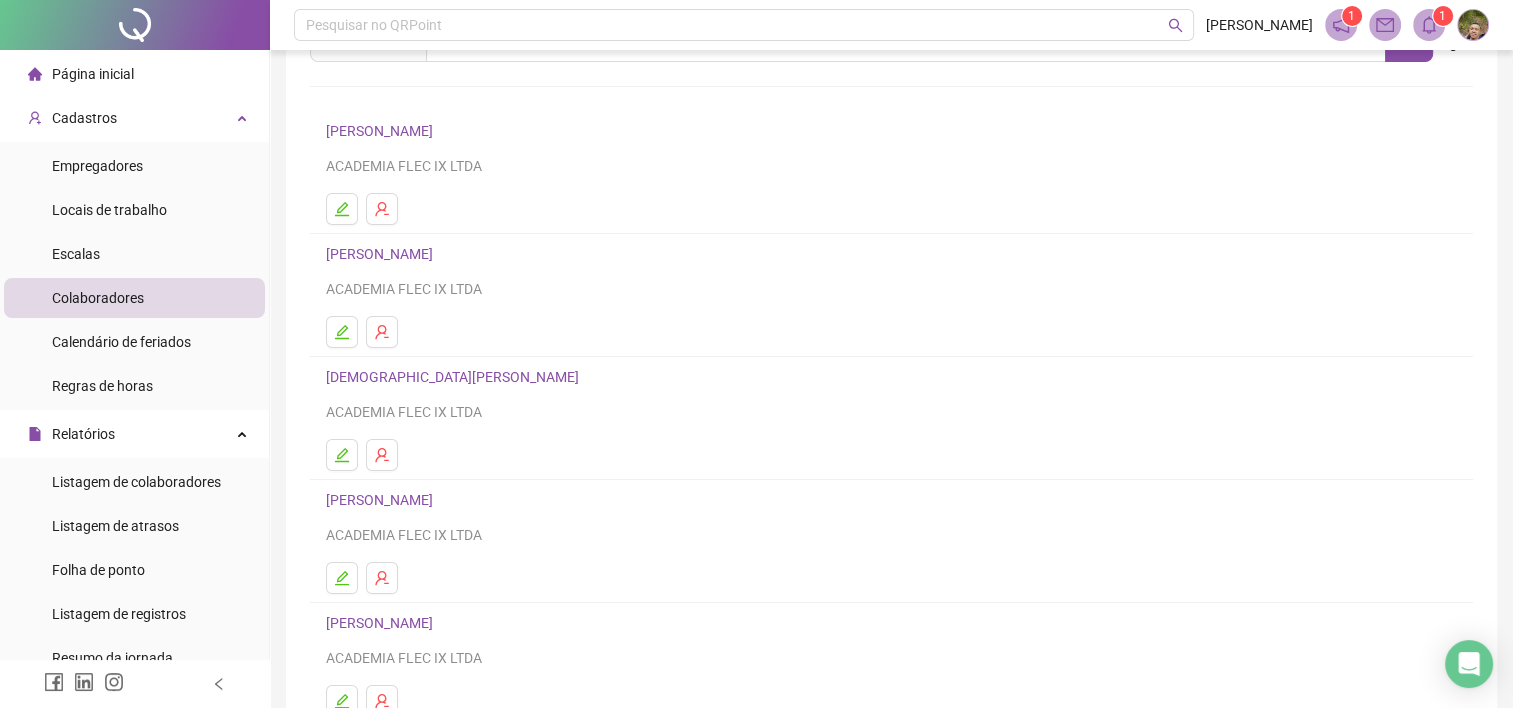 scroll, scrollTop: 258, scrollLeft: 0, axis: vertical 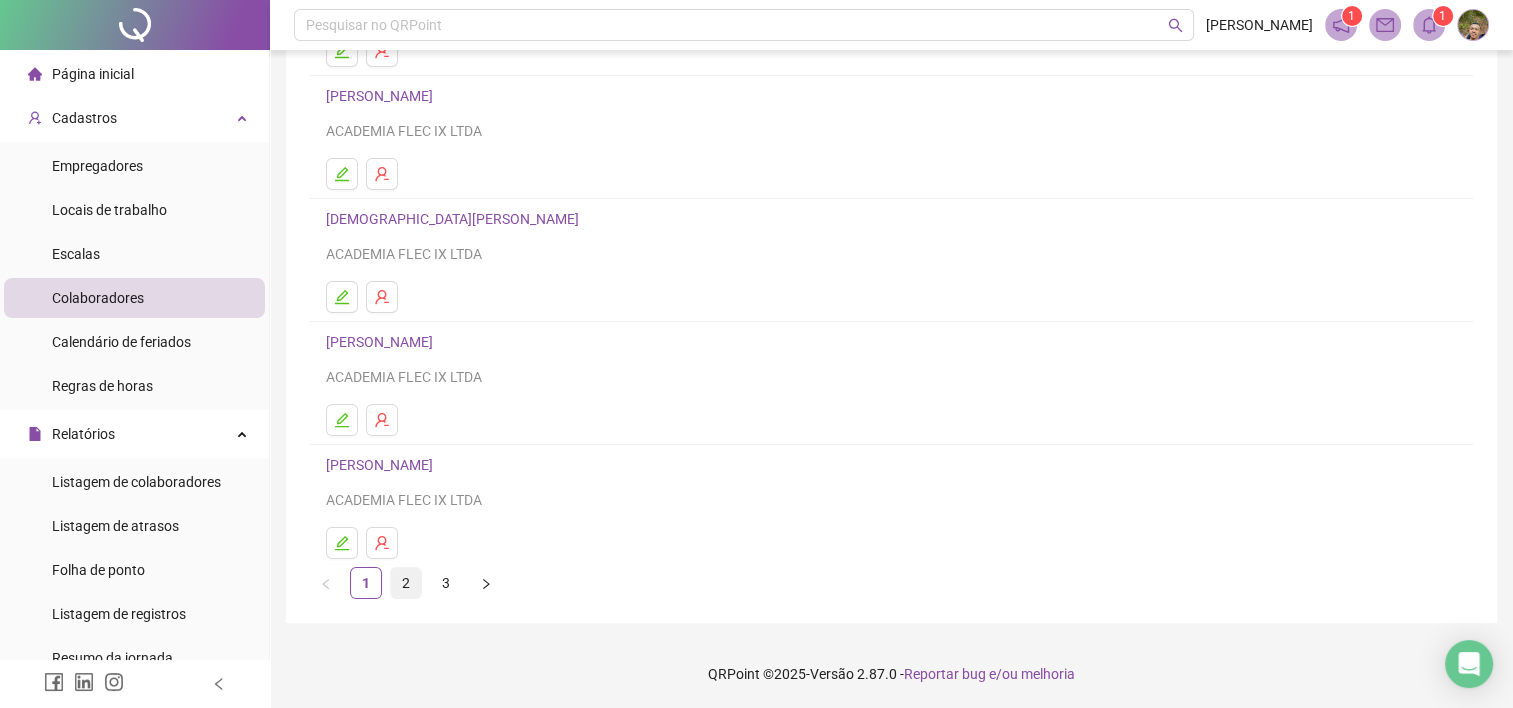 click on "2" at bounding box center [406, 583] 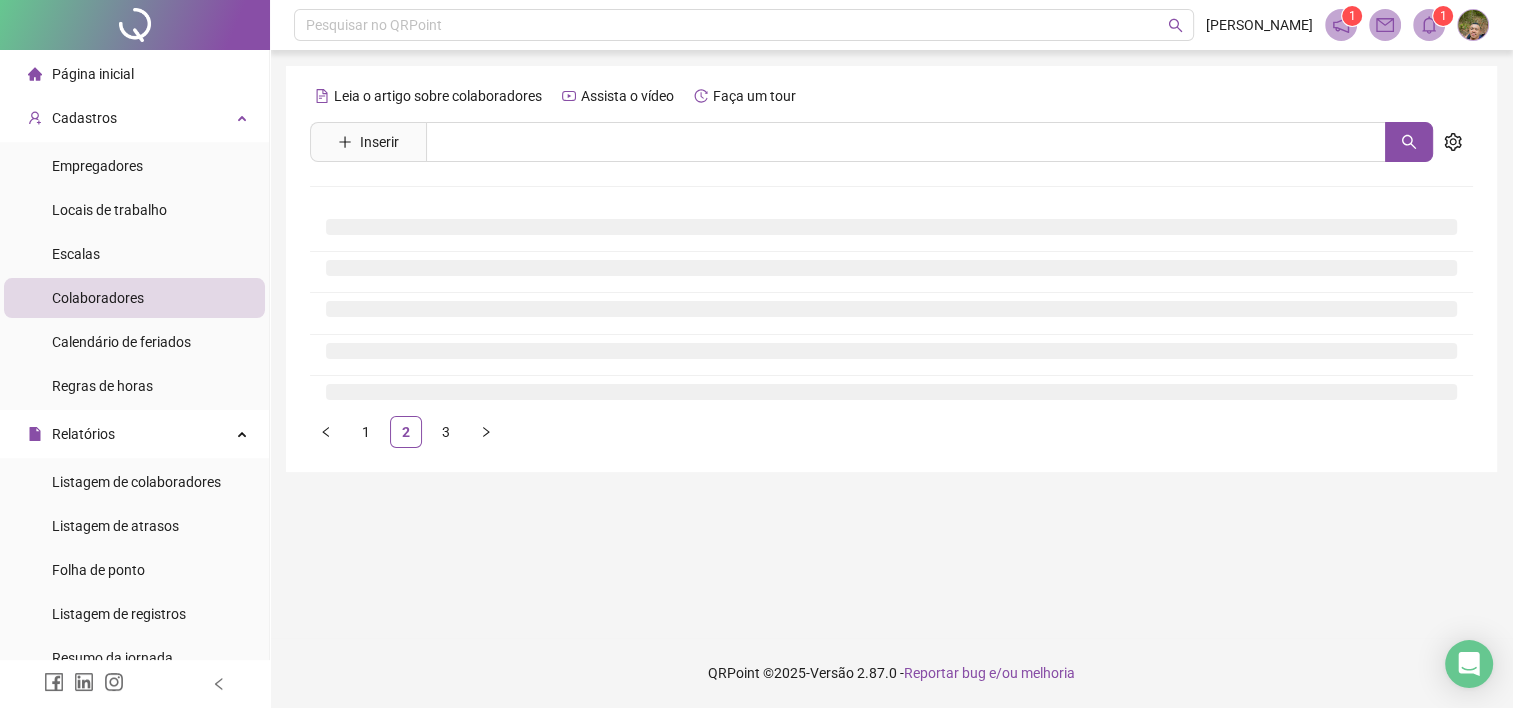scroll, scrollTop: 0, scrollLeft: 0, axis: both 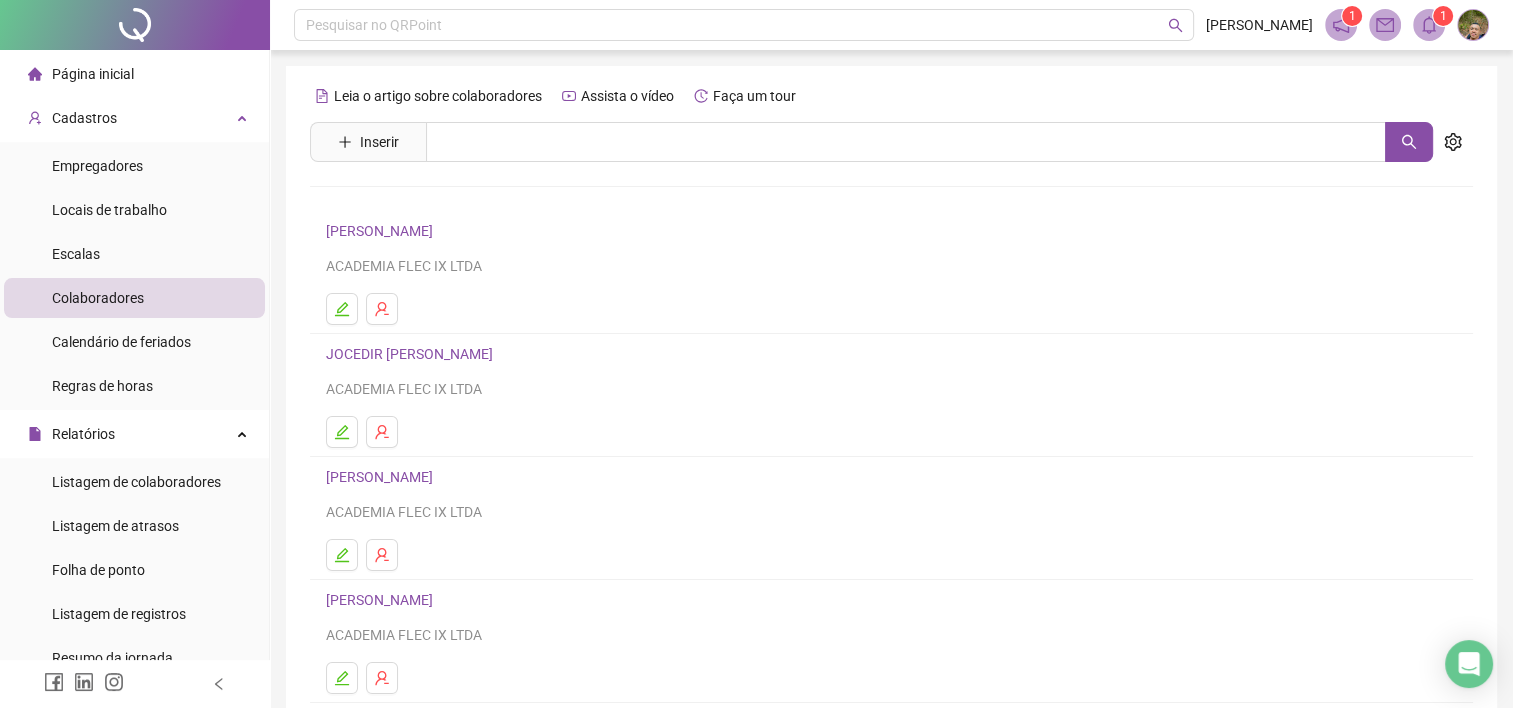 click on "JOCEDIR [PERSON_NAME]" at bounding box center [412, 354] 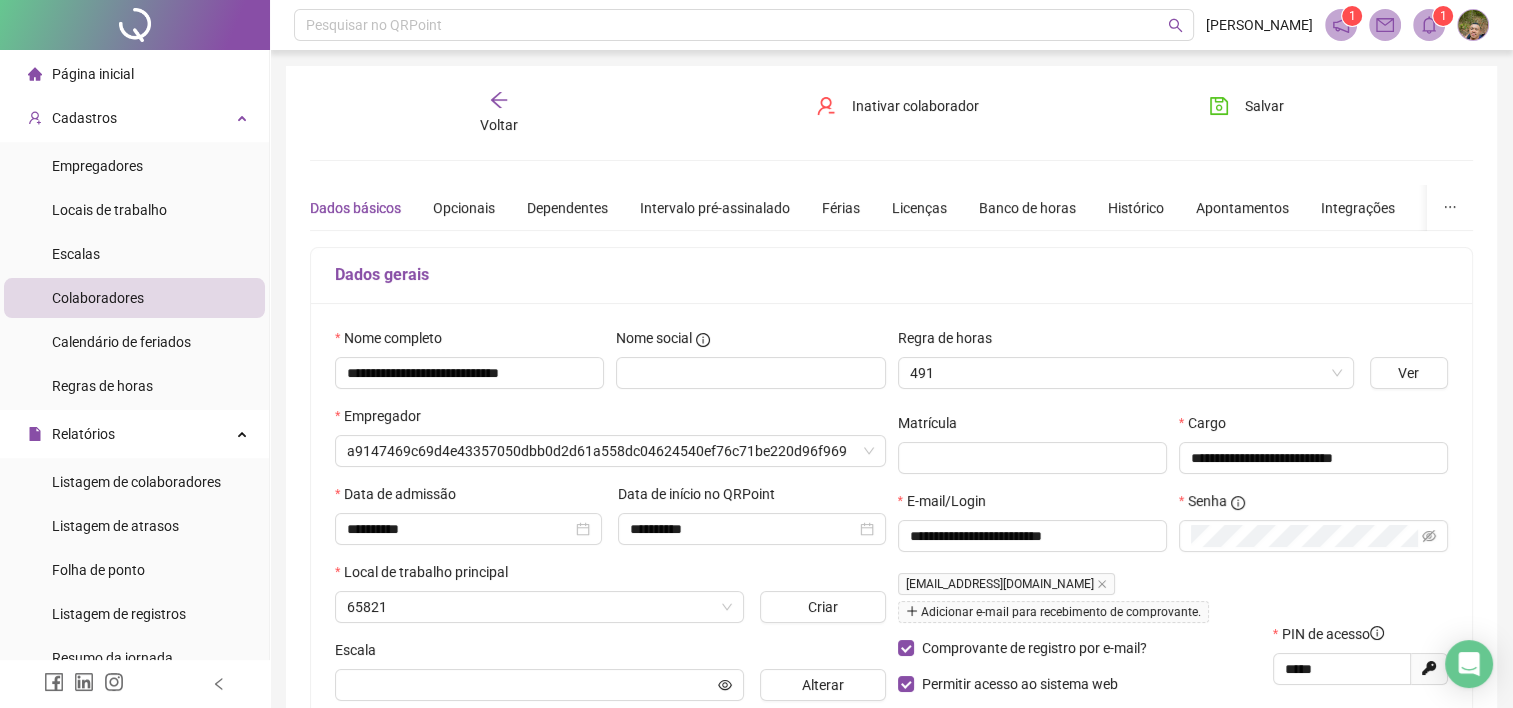 type on "**********" 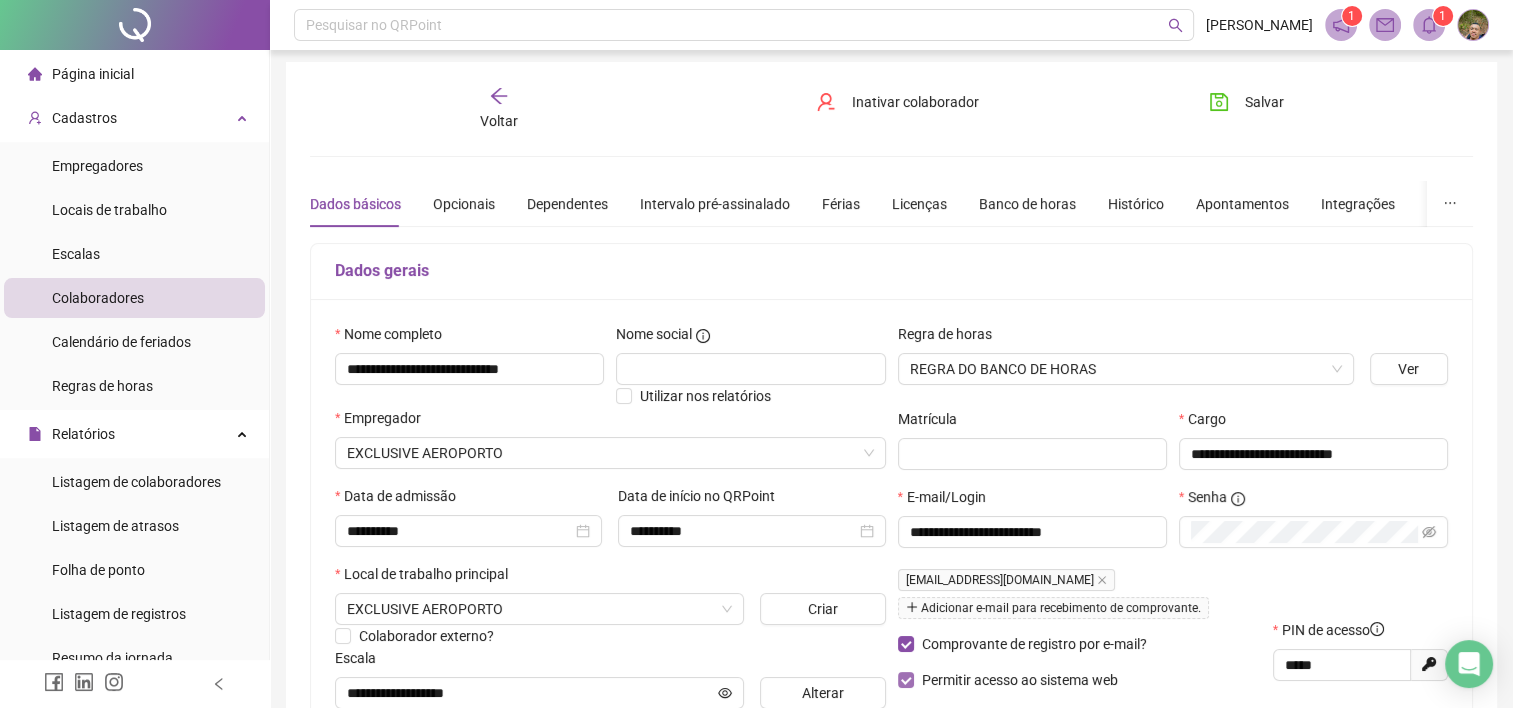 scroll, scrollTop: 0, scrollLeft: 0, axis: both 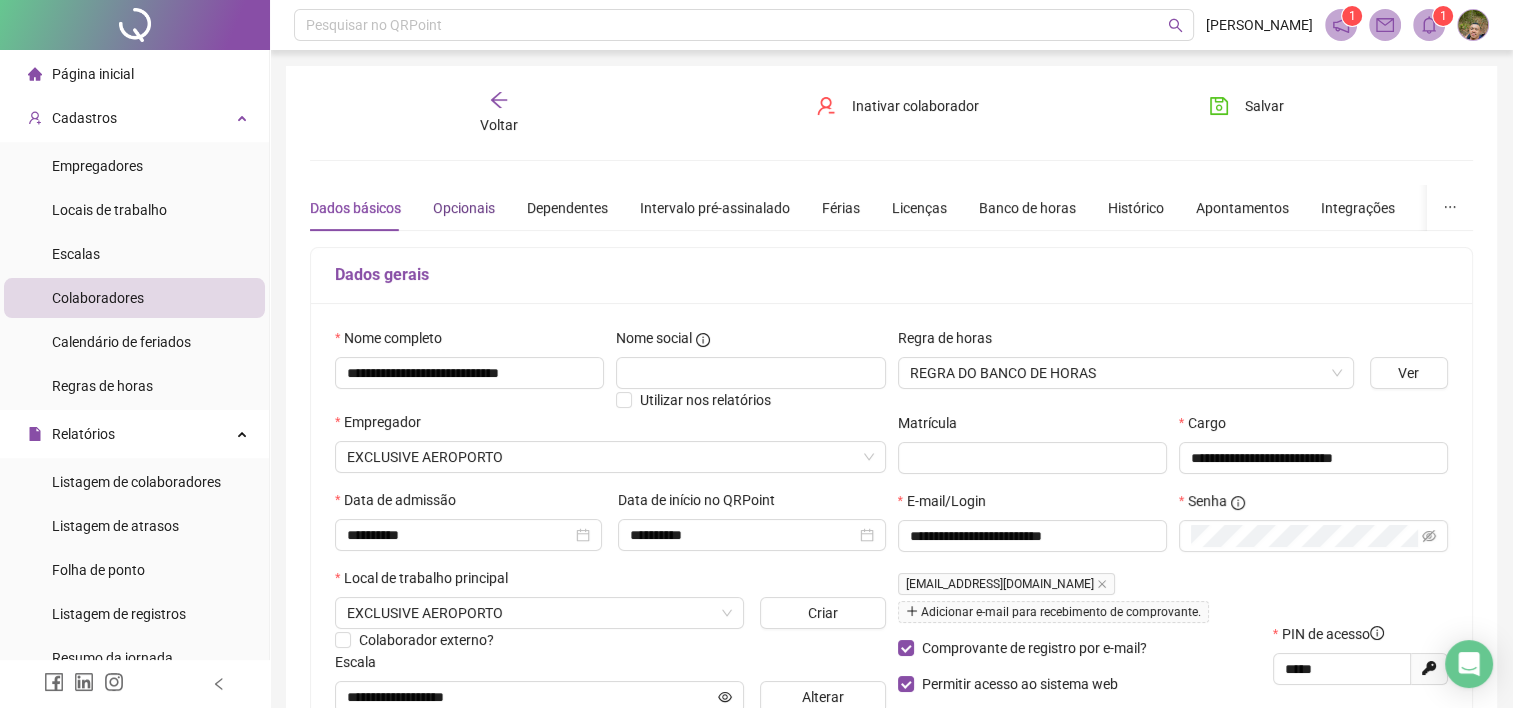 click on "Opcionais" at bounding box center [464, 208] 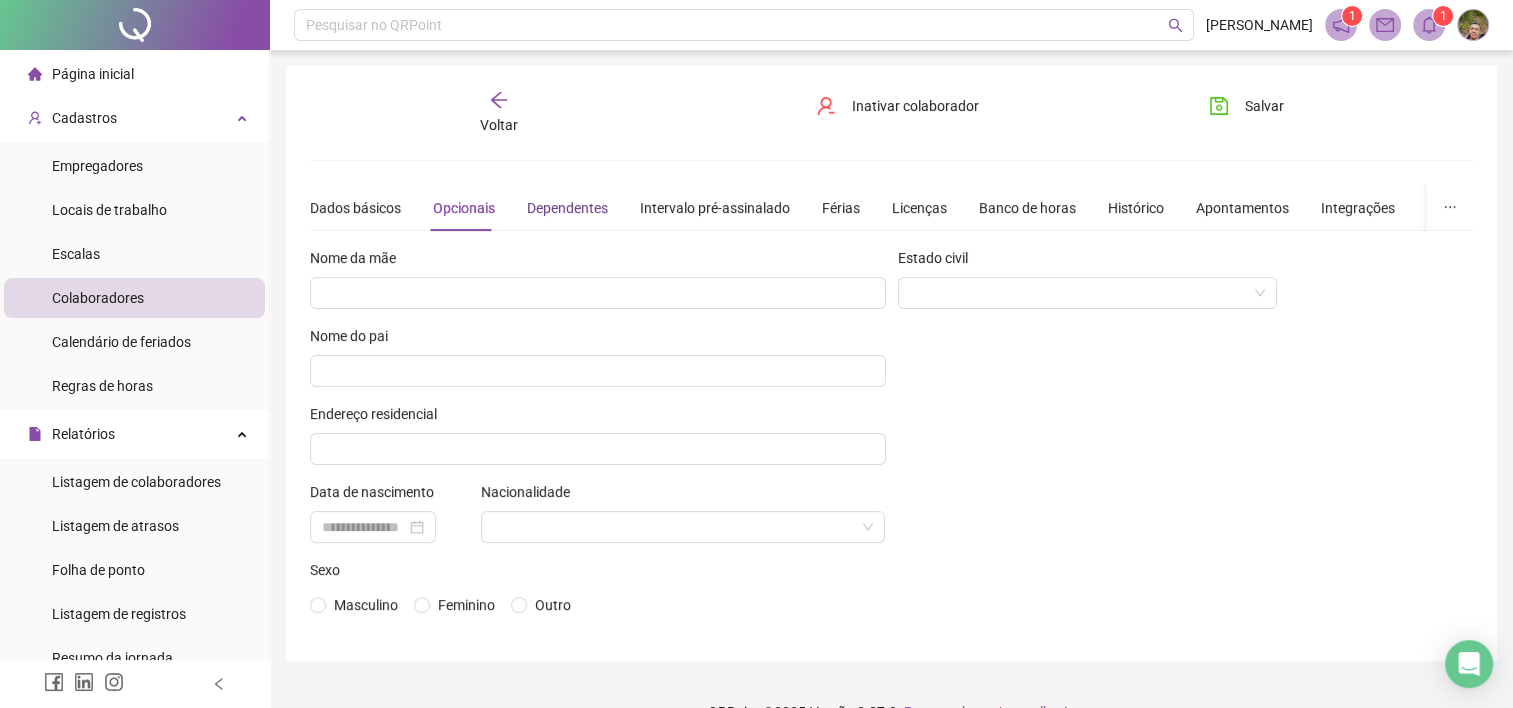 click on "Dependentes" at bounding box center [567, 208] 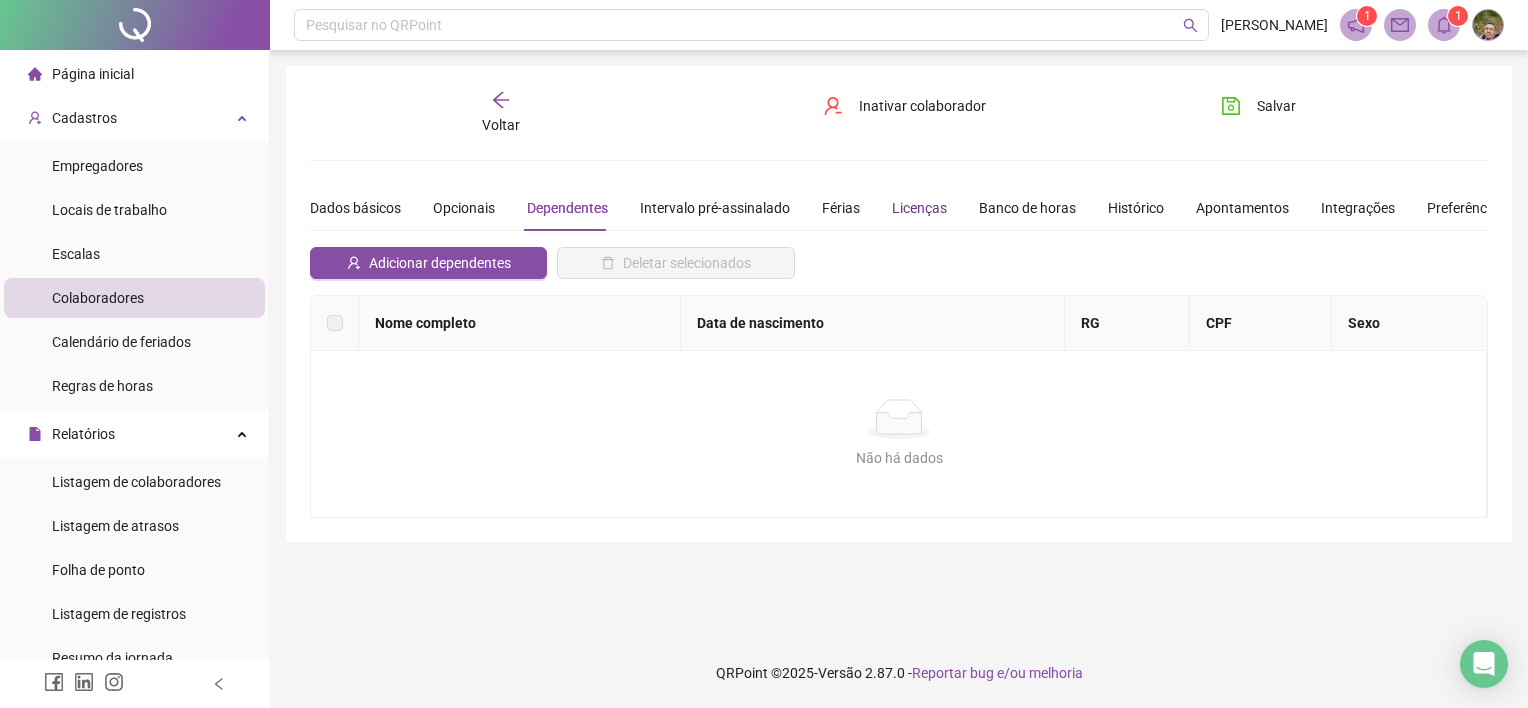 click on "Licenças" at bounding box center (919, 208) 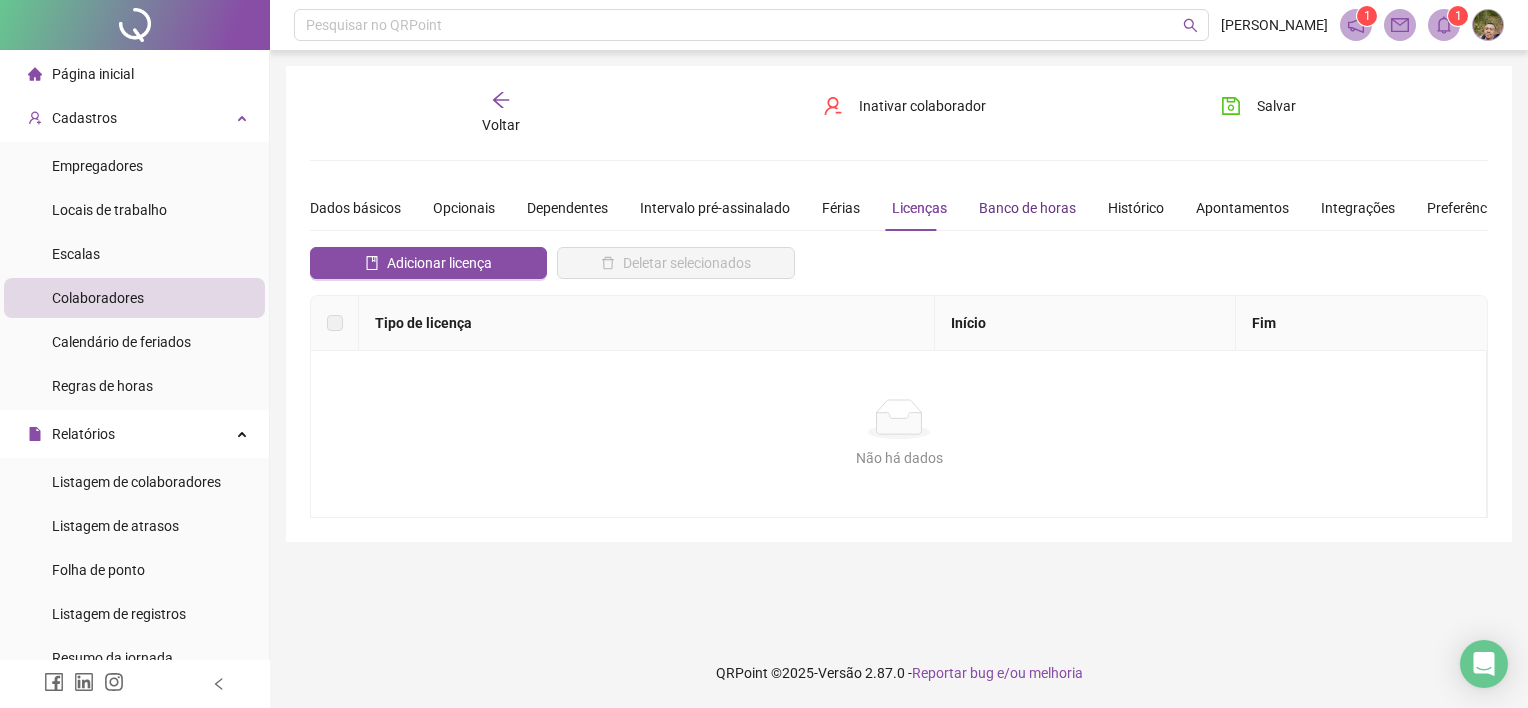 click on "Banco de horas" at bounding box center [1027, 208] 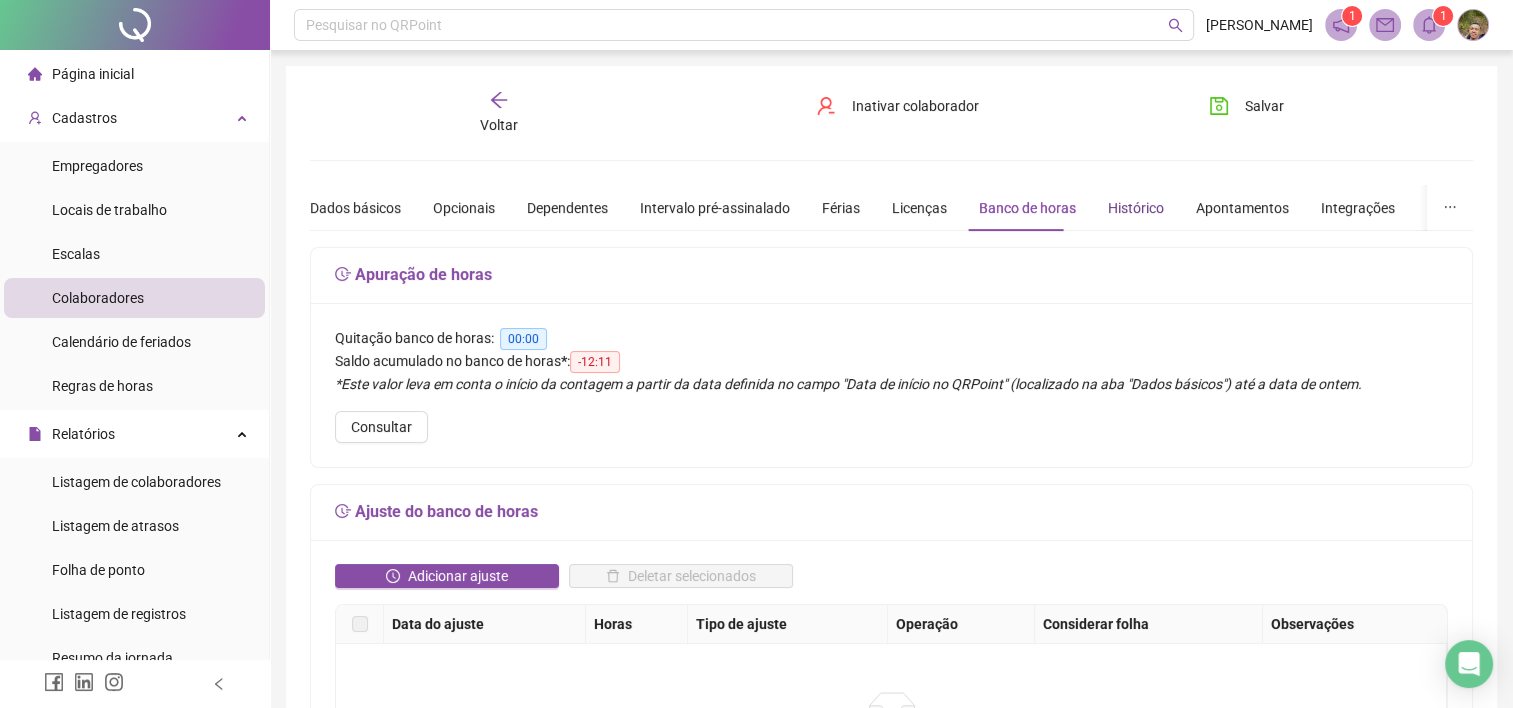 click on "Histórico" at bounding box center [1136, 208] 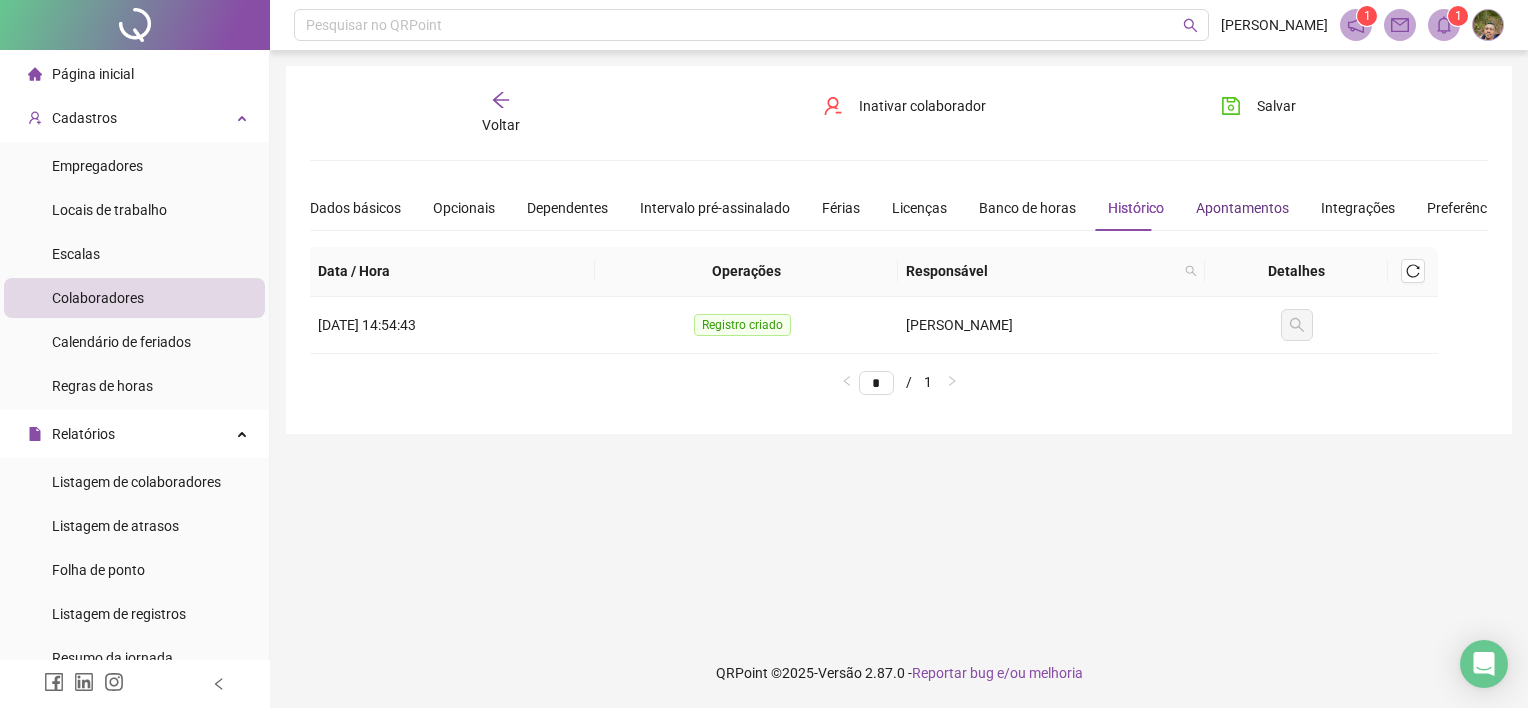 click on "Apontamentos" at bounding box center [1242, 208] 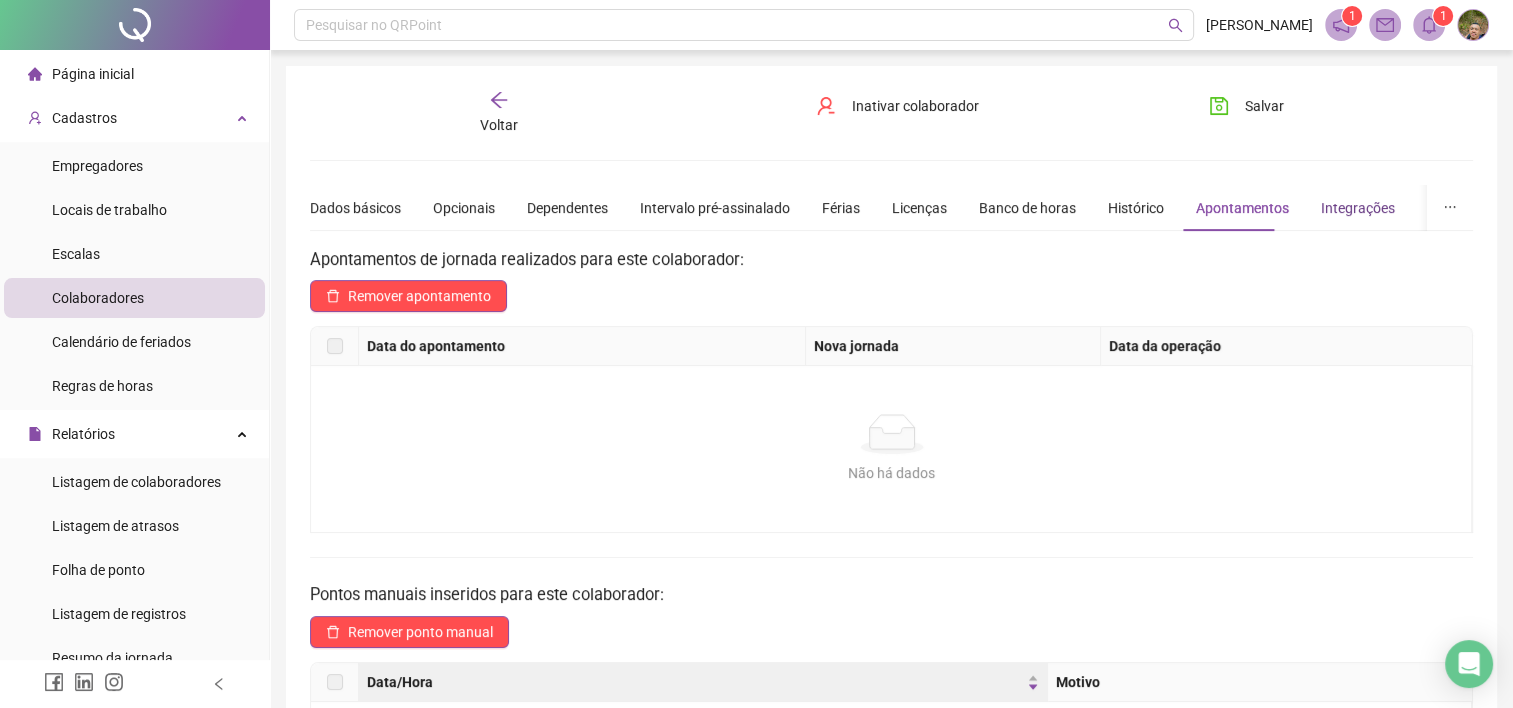 click on "Integrações" at bounding box center [1358, 208] 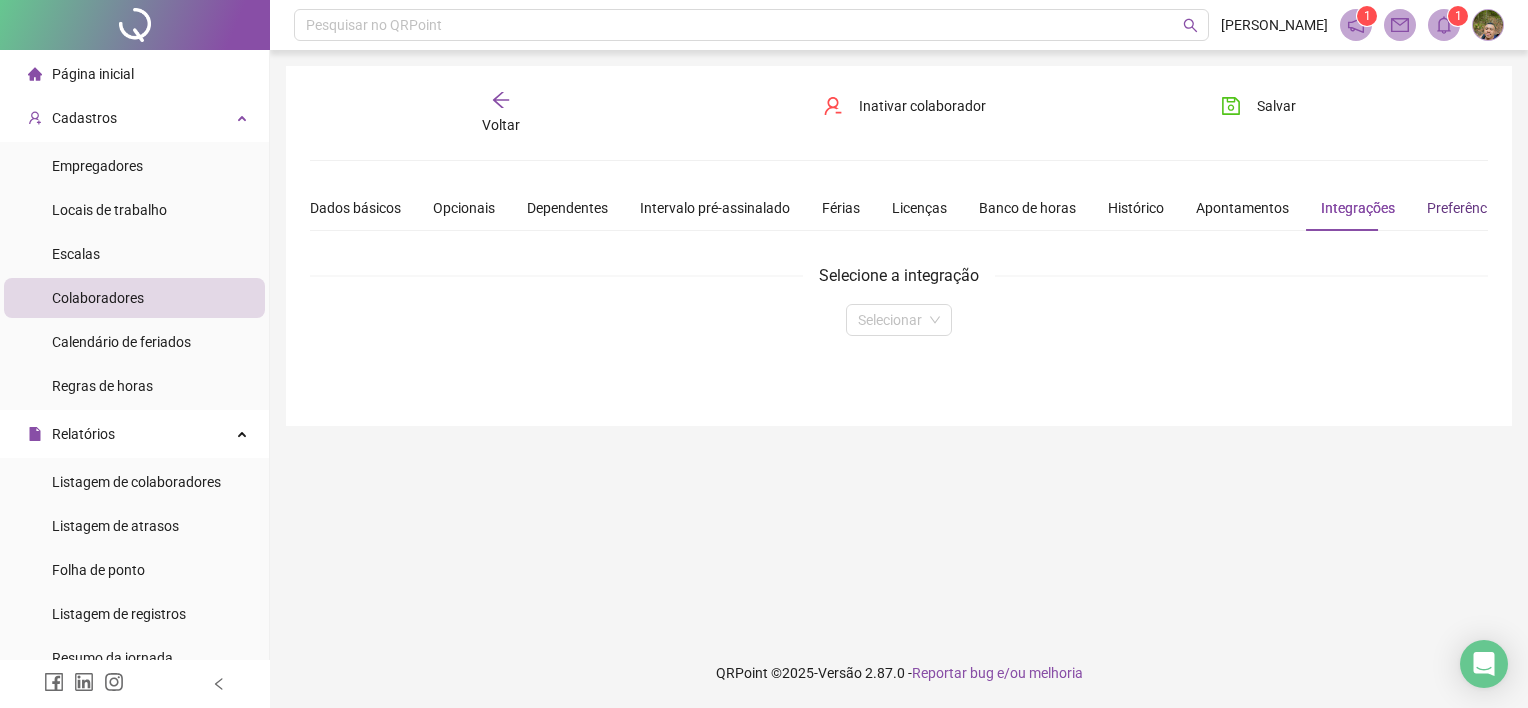 click on "Preferências" at bounding box center [1466, 208] 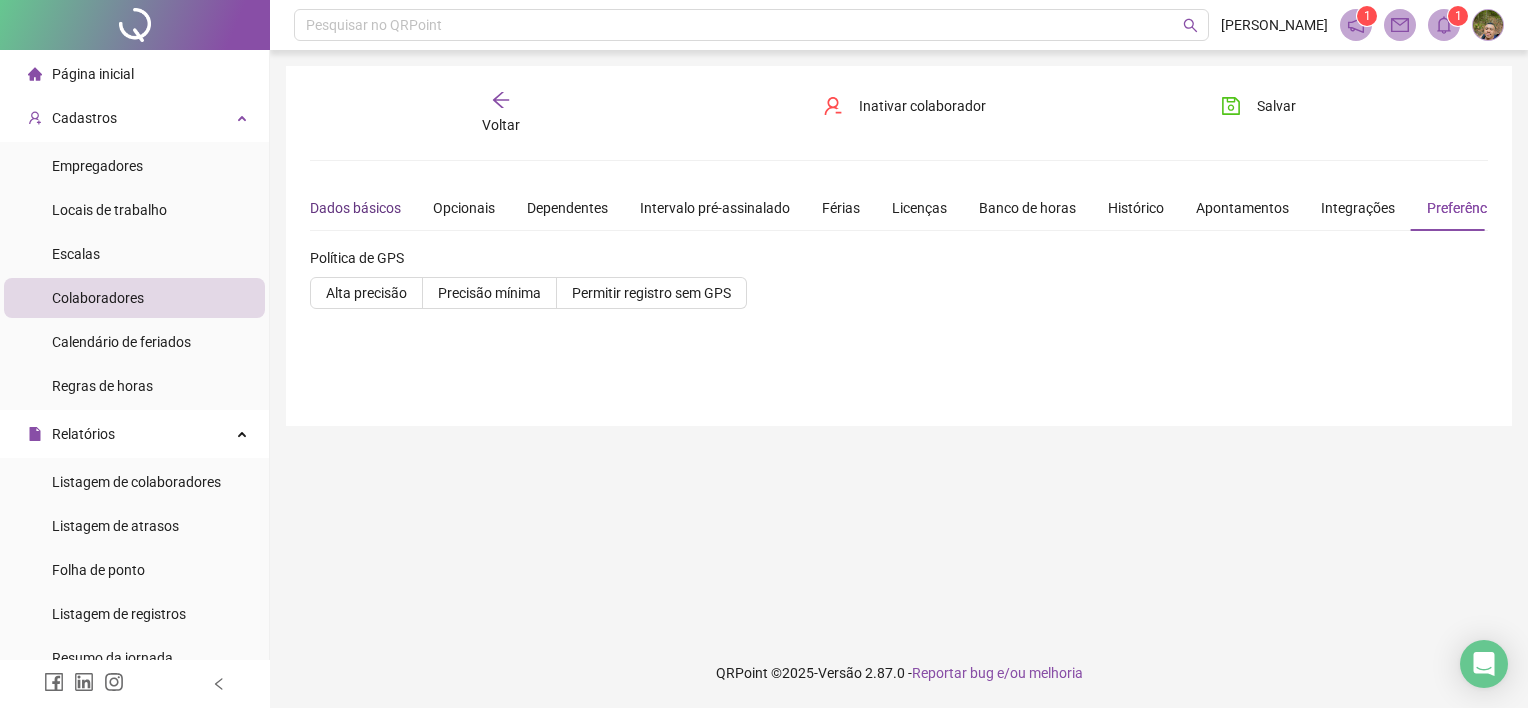 click on "Dados básicos" at bounding box center [355, 208] 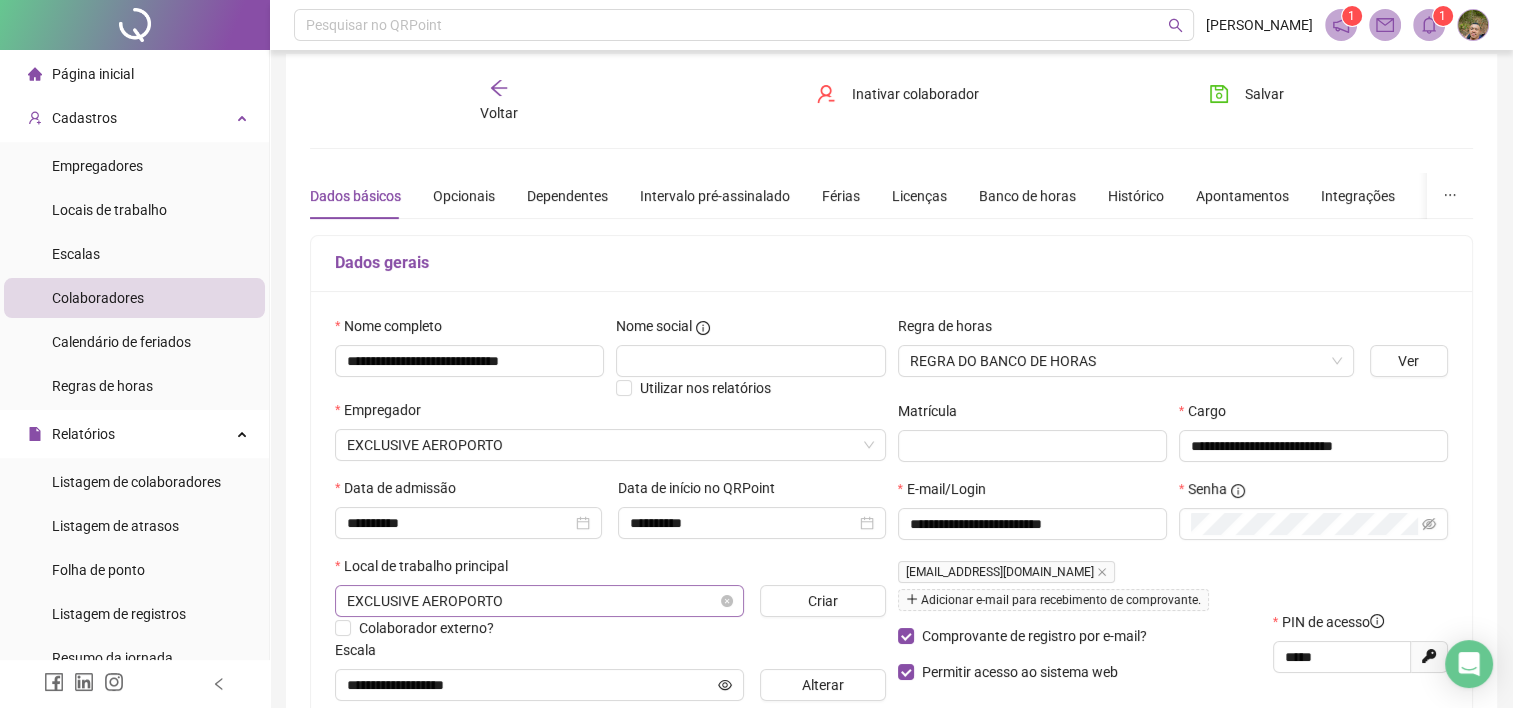 scroll, scrollTop: 0, scrollLeft: 0, axis: both 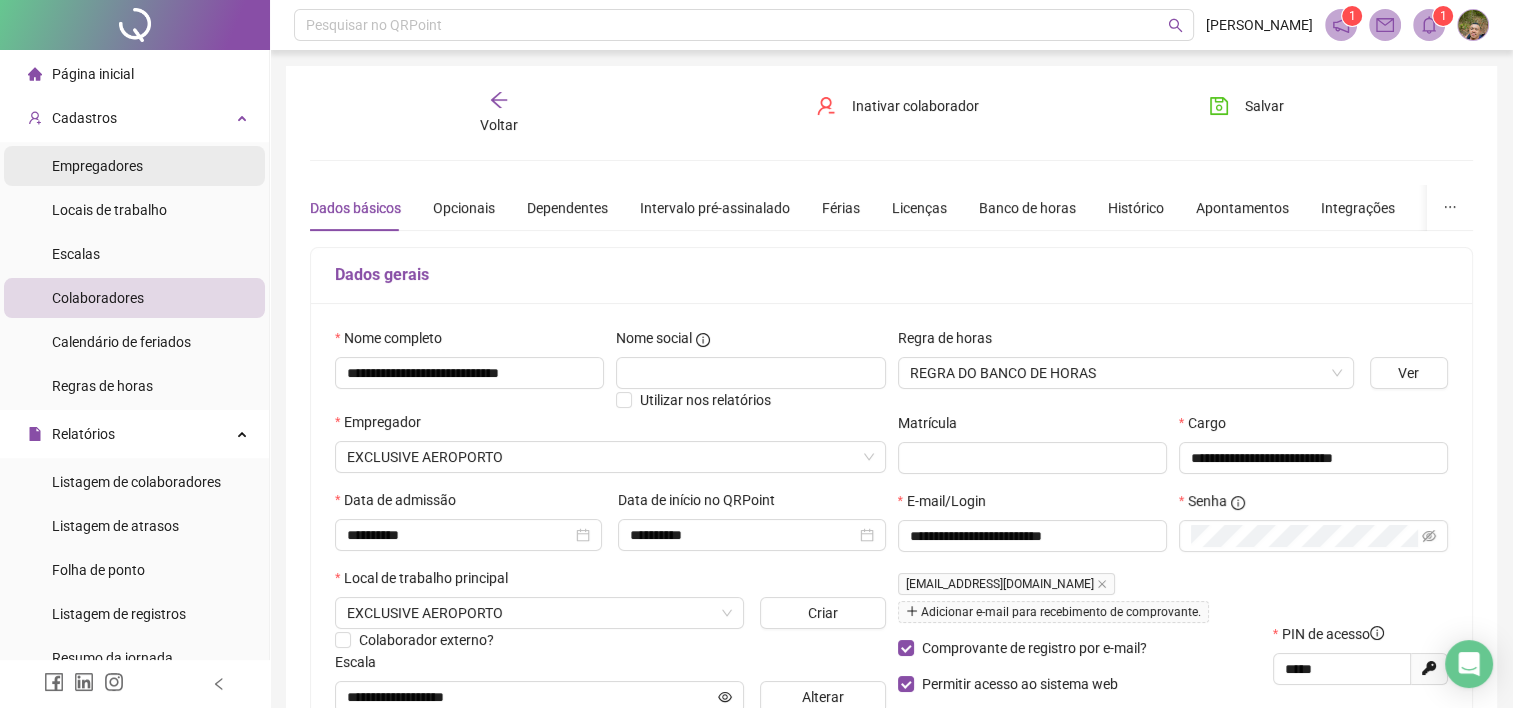 click on "Empregadores" at bounding box center [134, 166] 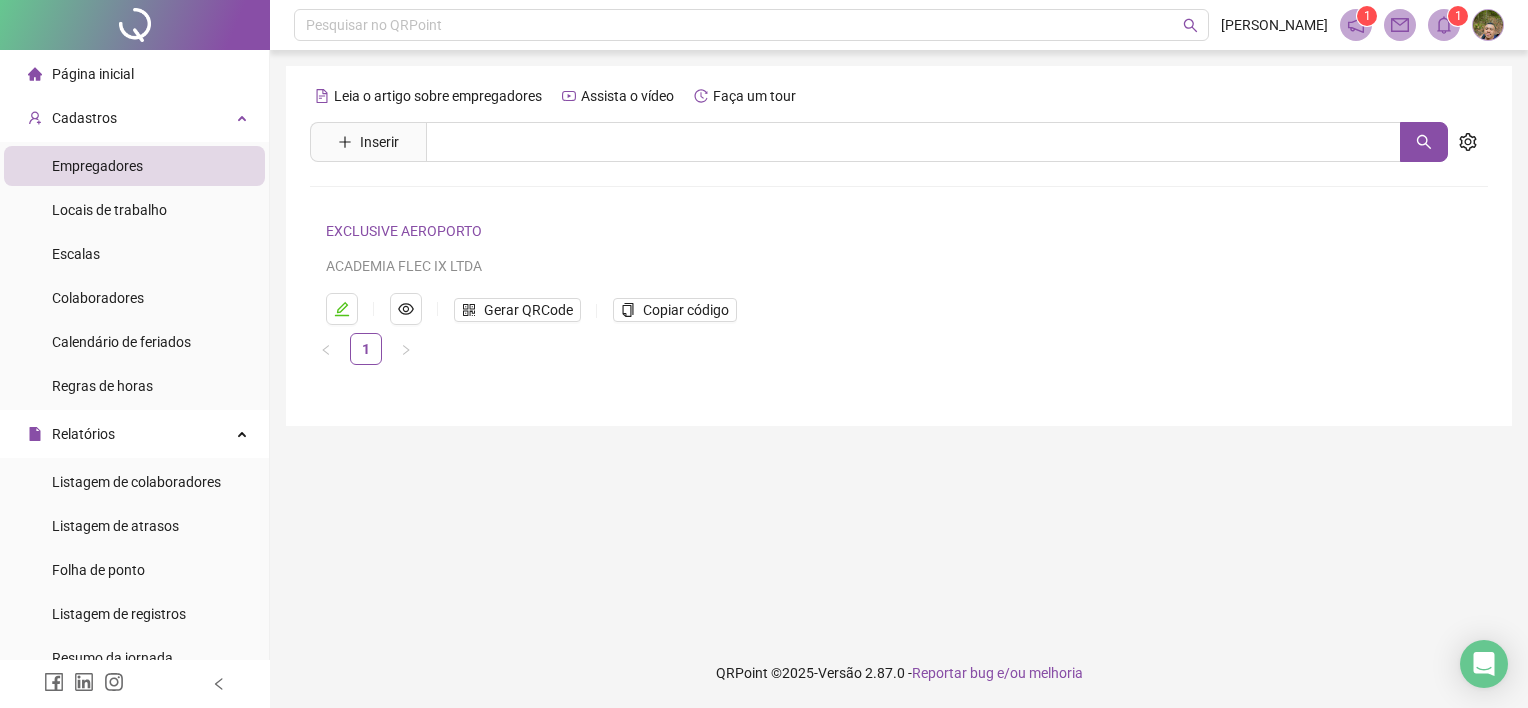click on "EXCLUSIVE AEROPORTO" at bounding box center (404, 231) 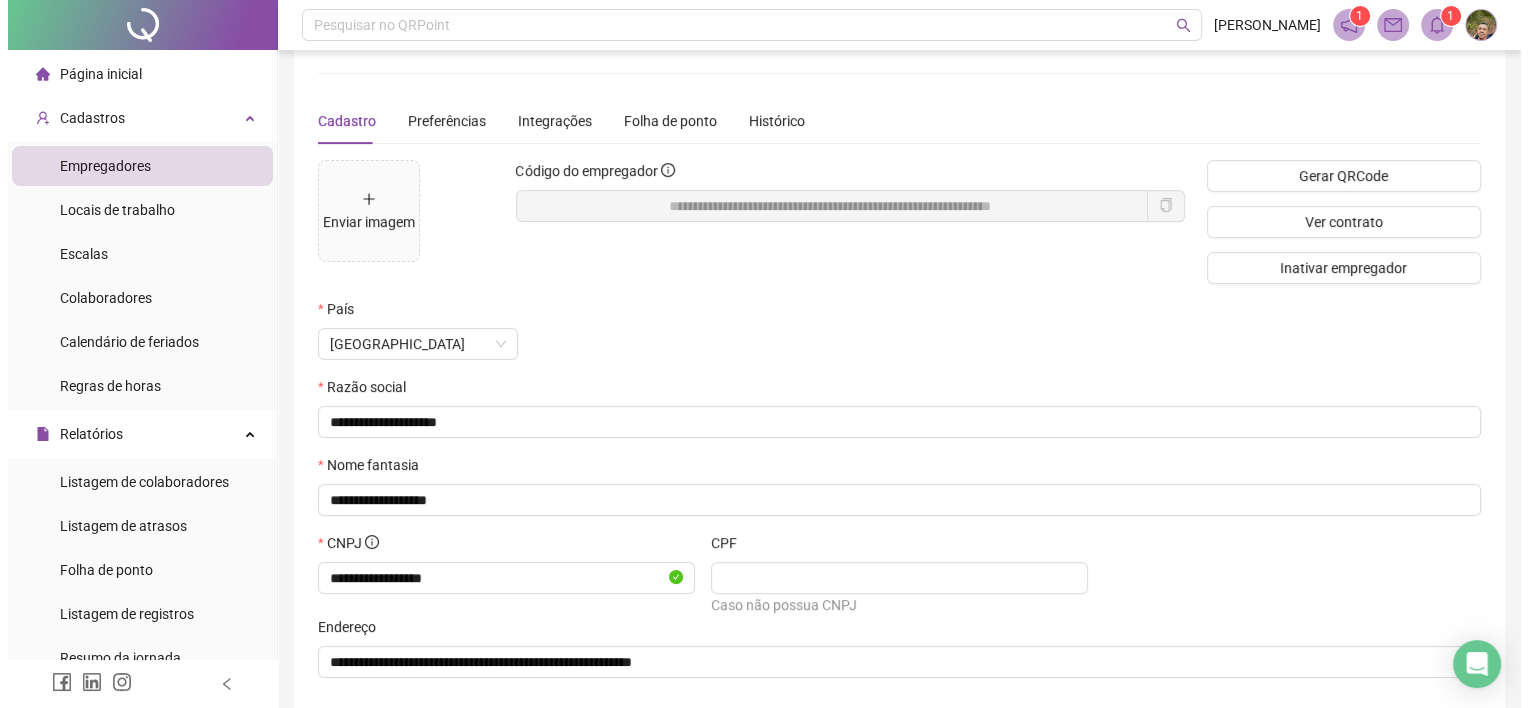 scroll, scrollTop: 0, scrollLeft: 0, axis: both 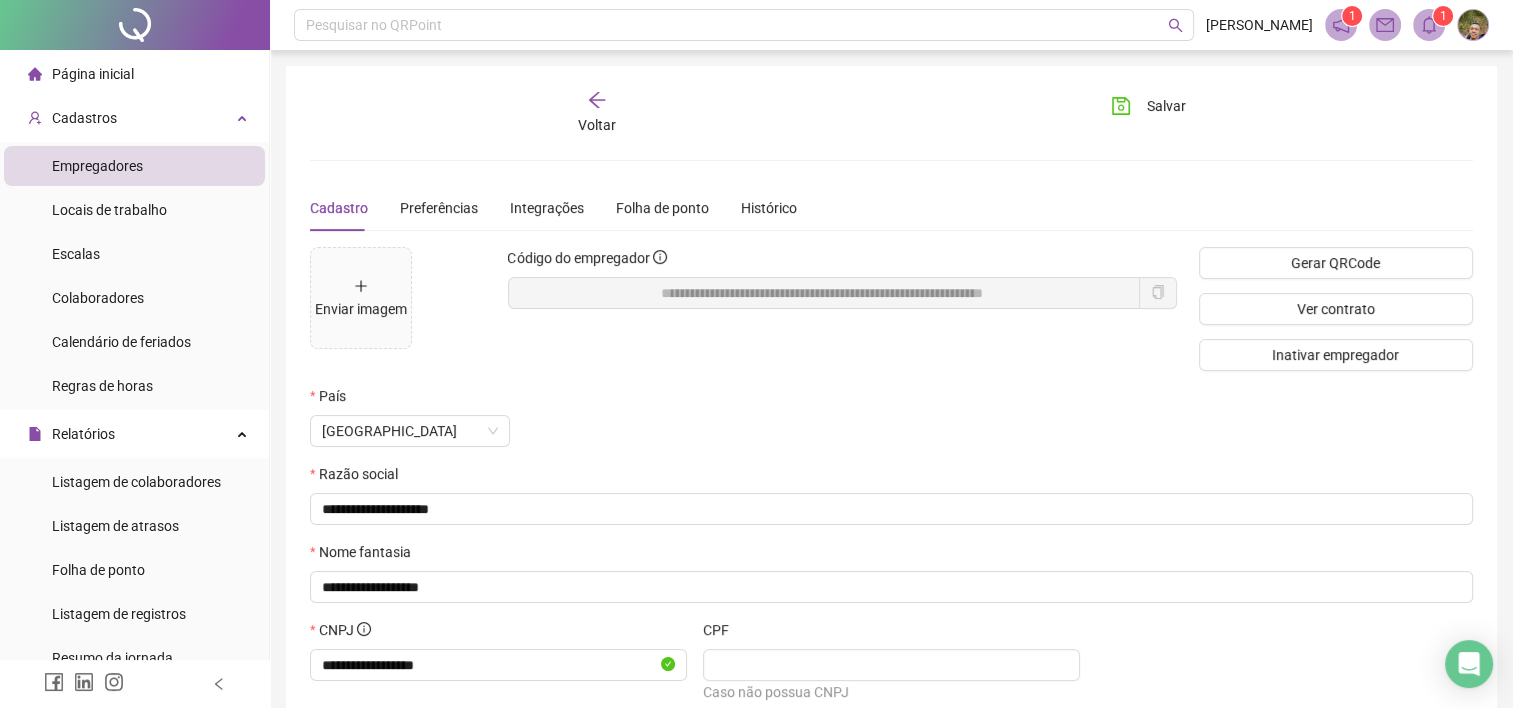 click on "Voltar" at bounding box center [597, 113] 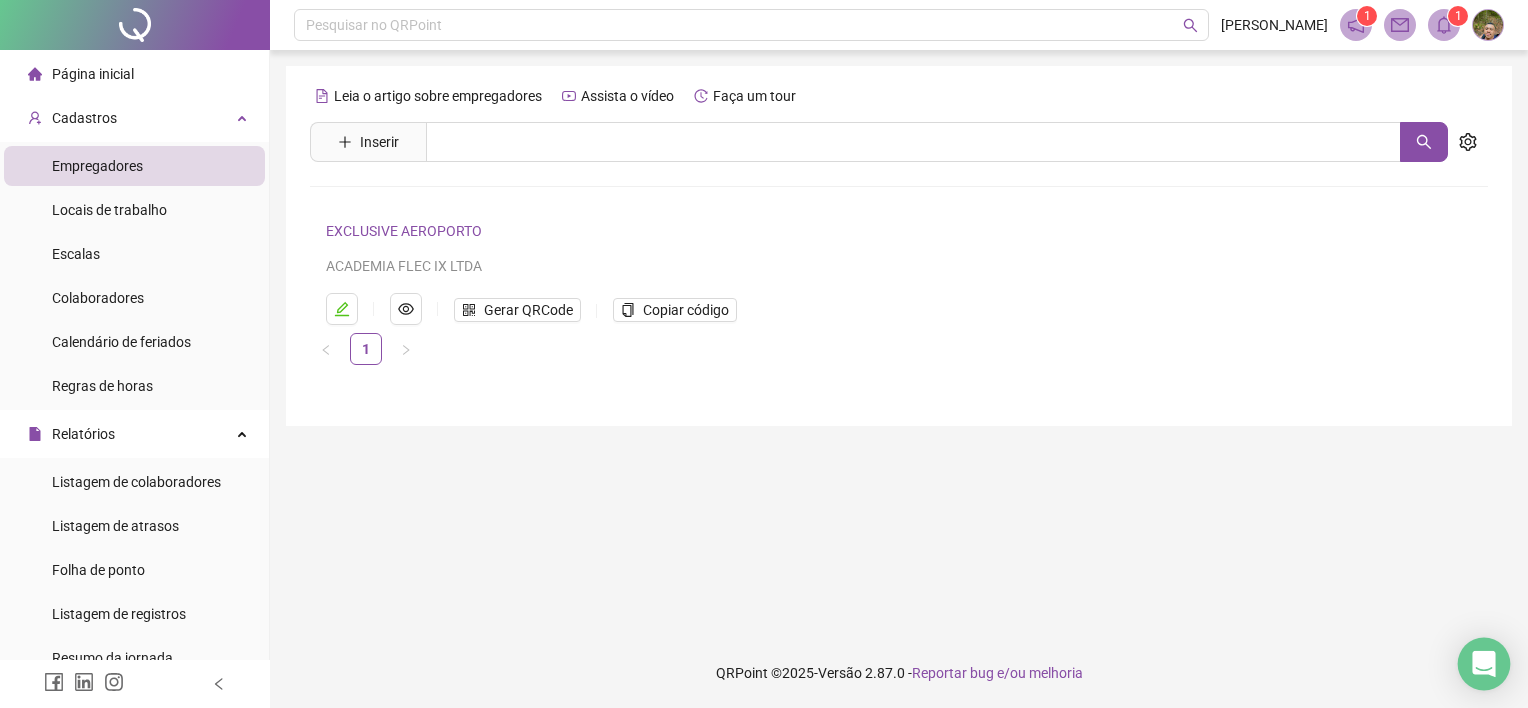 click at bounding box center (1484, 664) 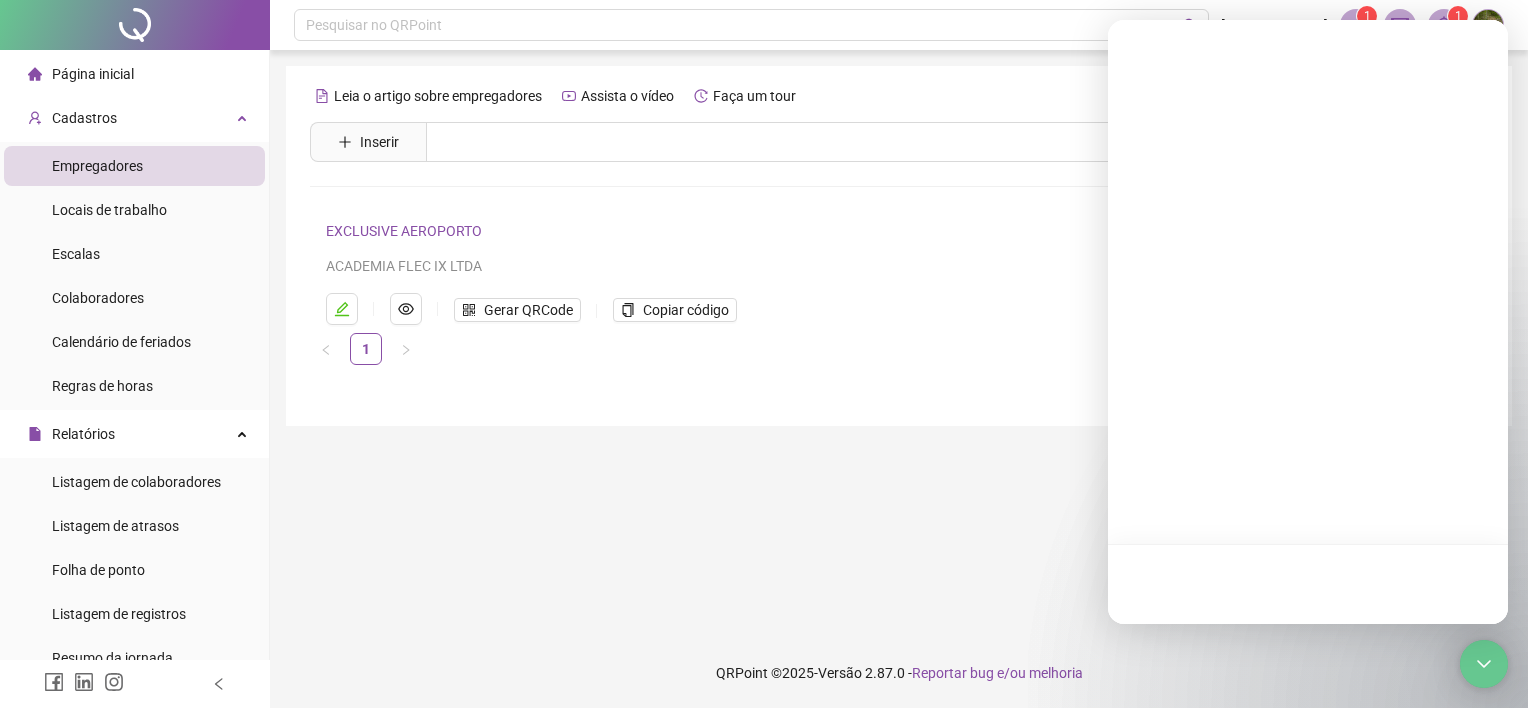 scroll, scrollTop: 0, scrollLeft: 0, axis: both 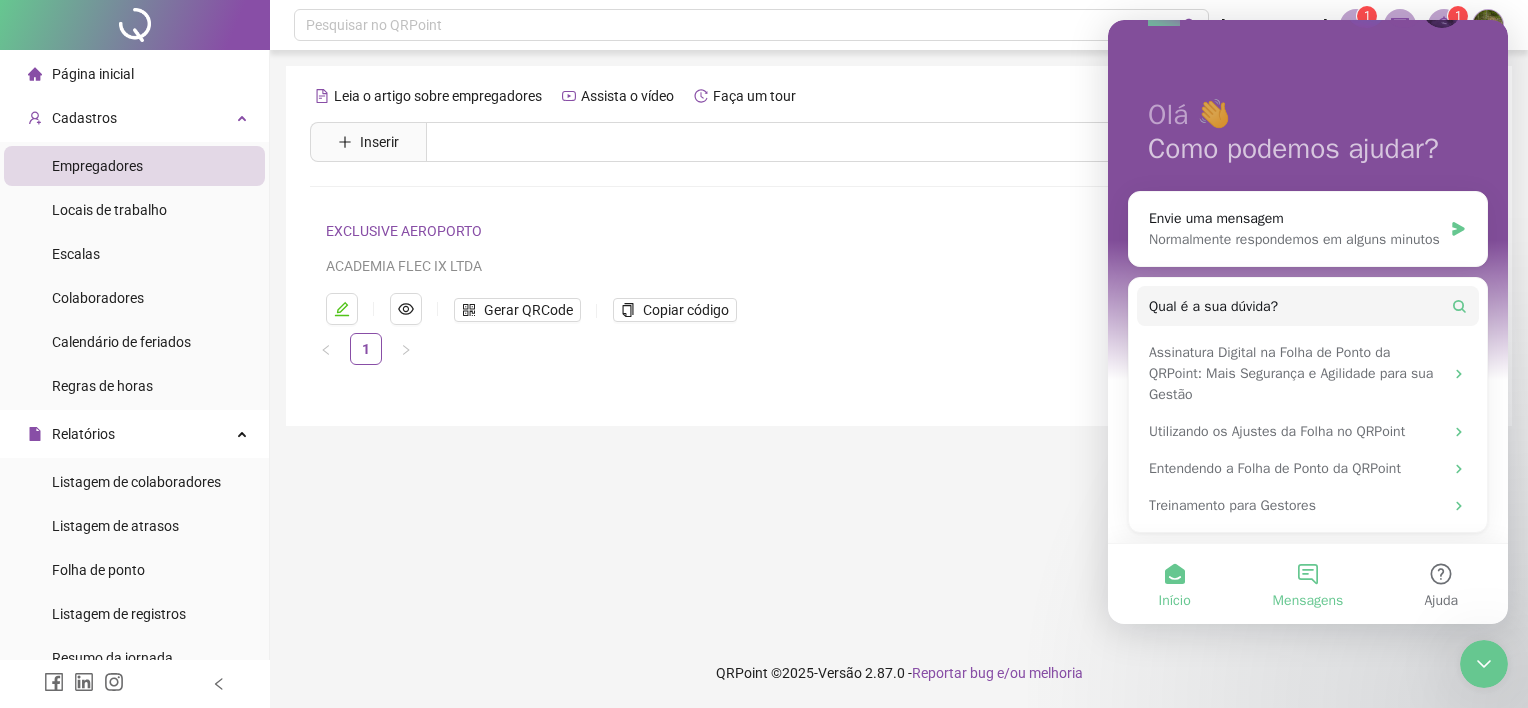 click on "Mensagens" at bounding box center [1307, 584] 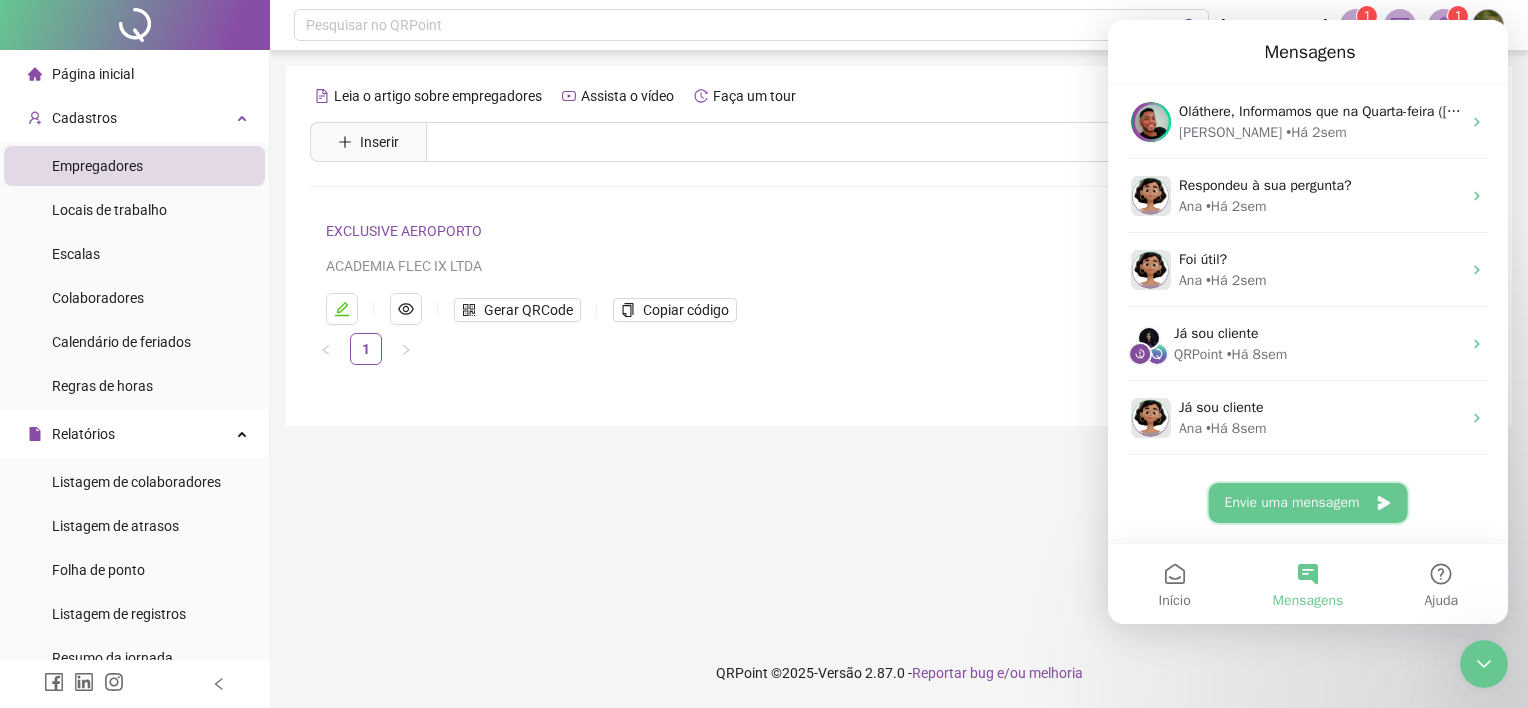click on "Envie uma mensagem" at bounding box center (1308, 503) 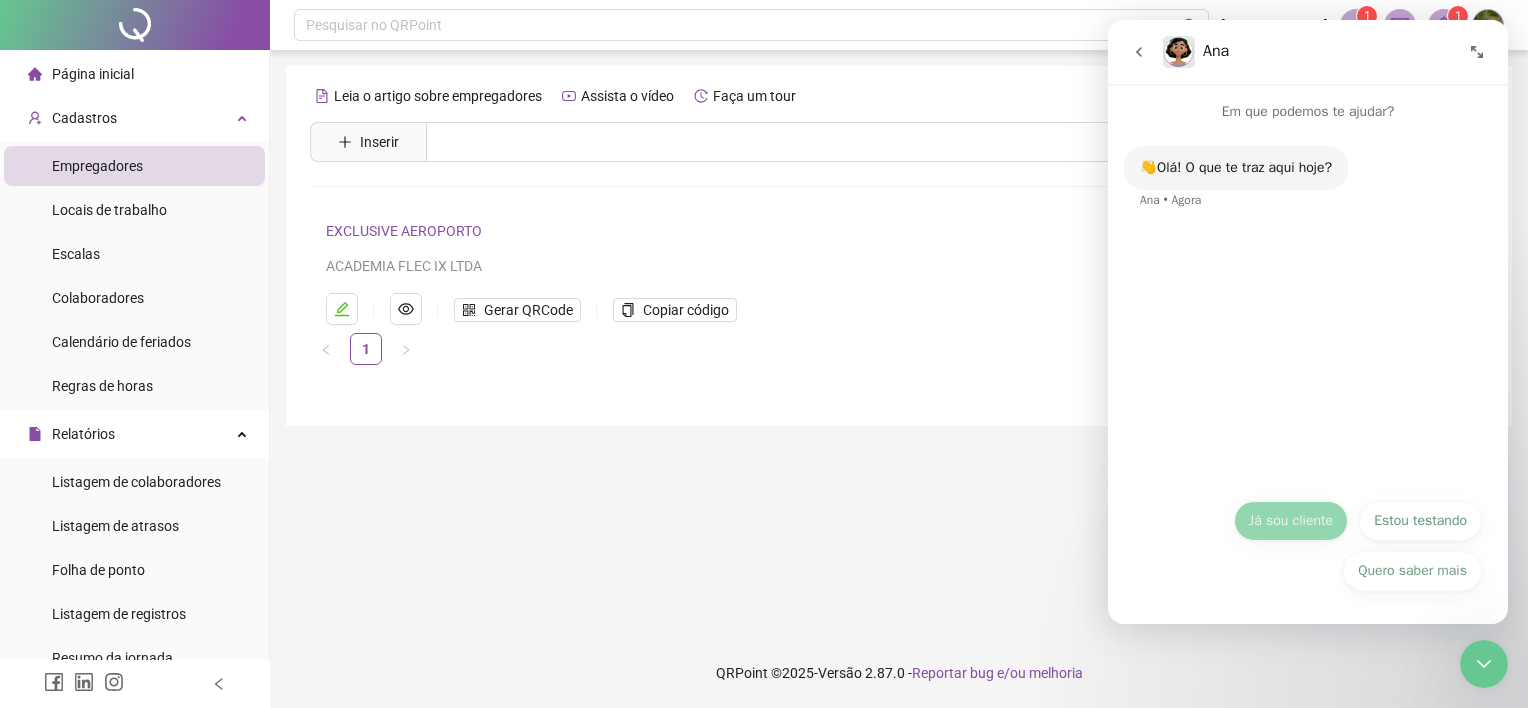click on "Já sou cliente" at bounding box center (1291, 521) 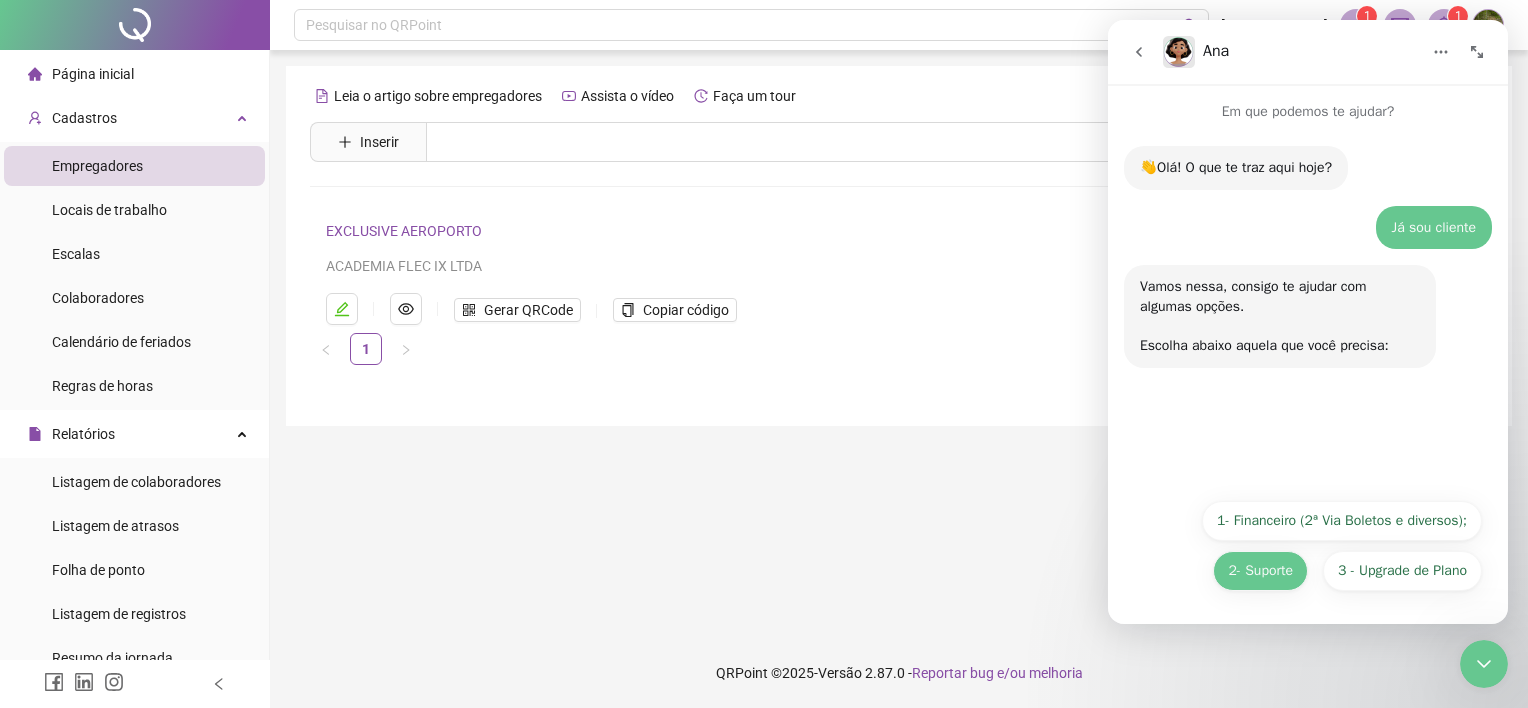 click on "2- Suporte" at bounding box center [1260, 571] 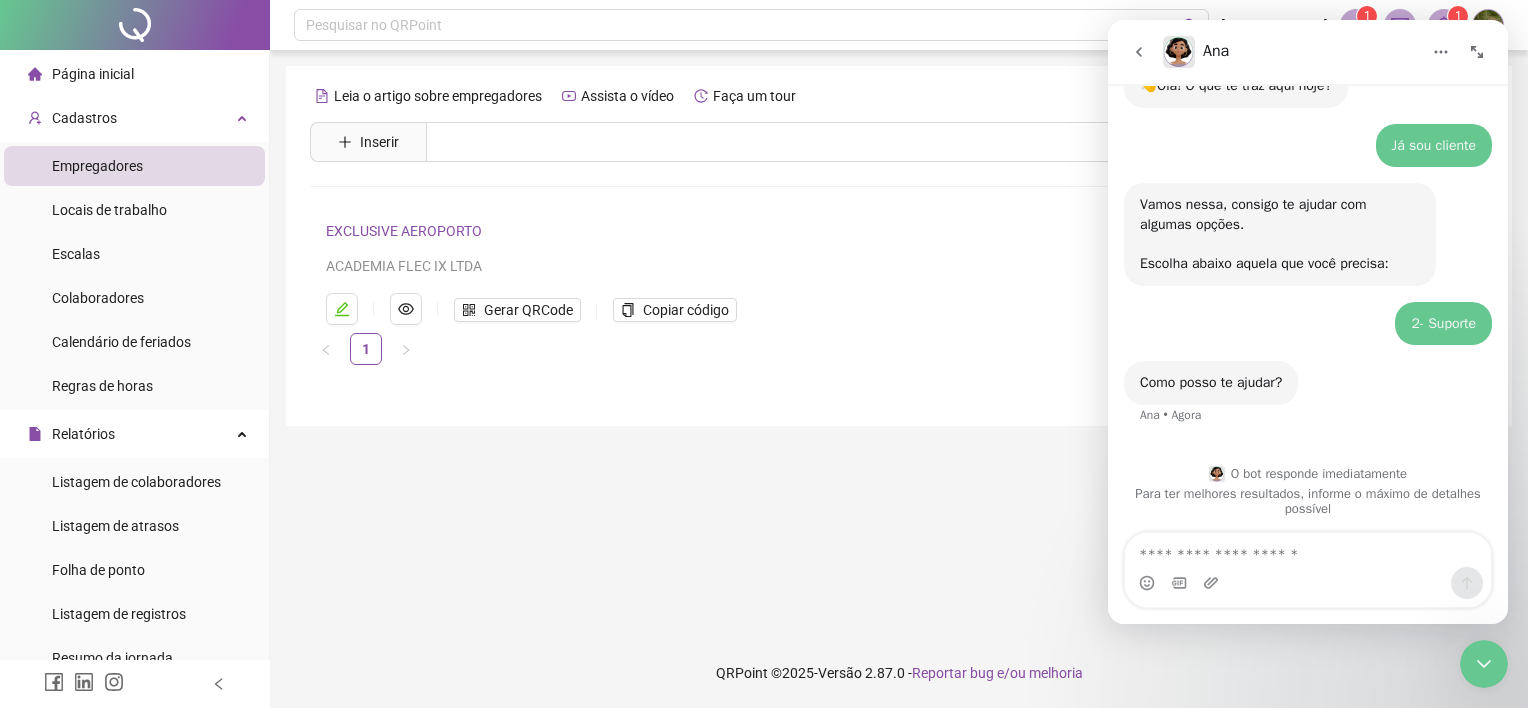 scroll, scrollTop: 84, scrollLeft: 0, axis: vertical 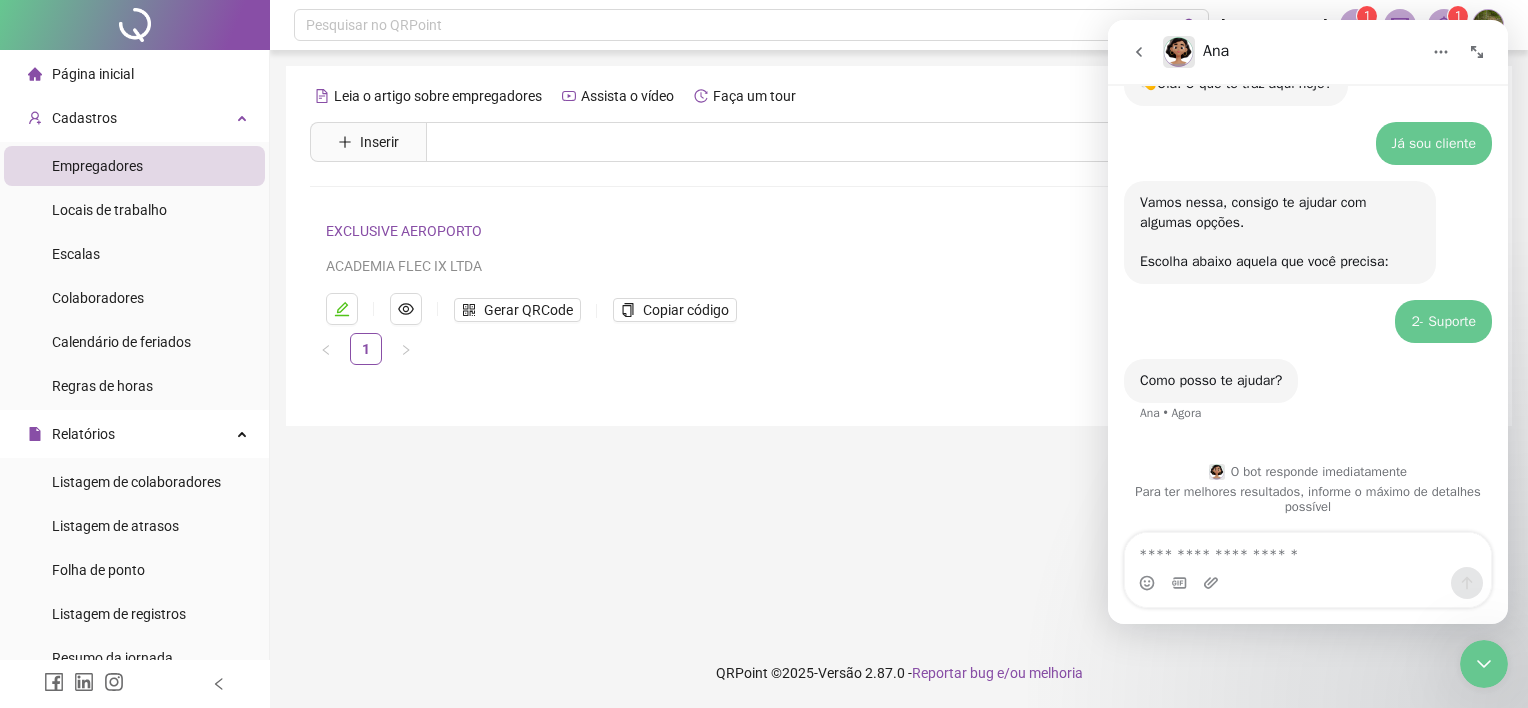 click at bounding box center (1308, 550) 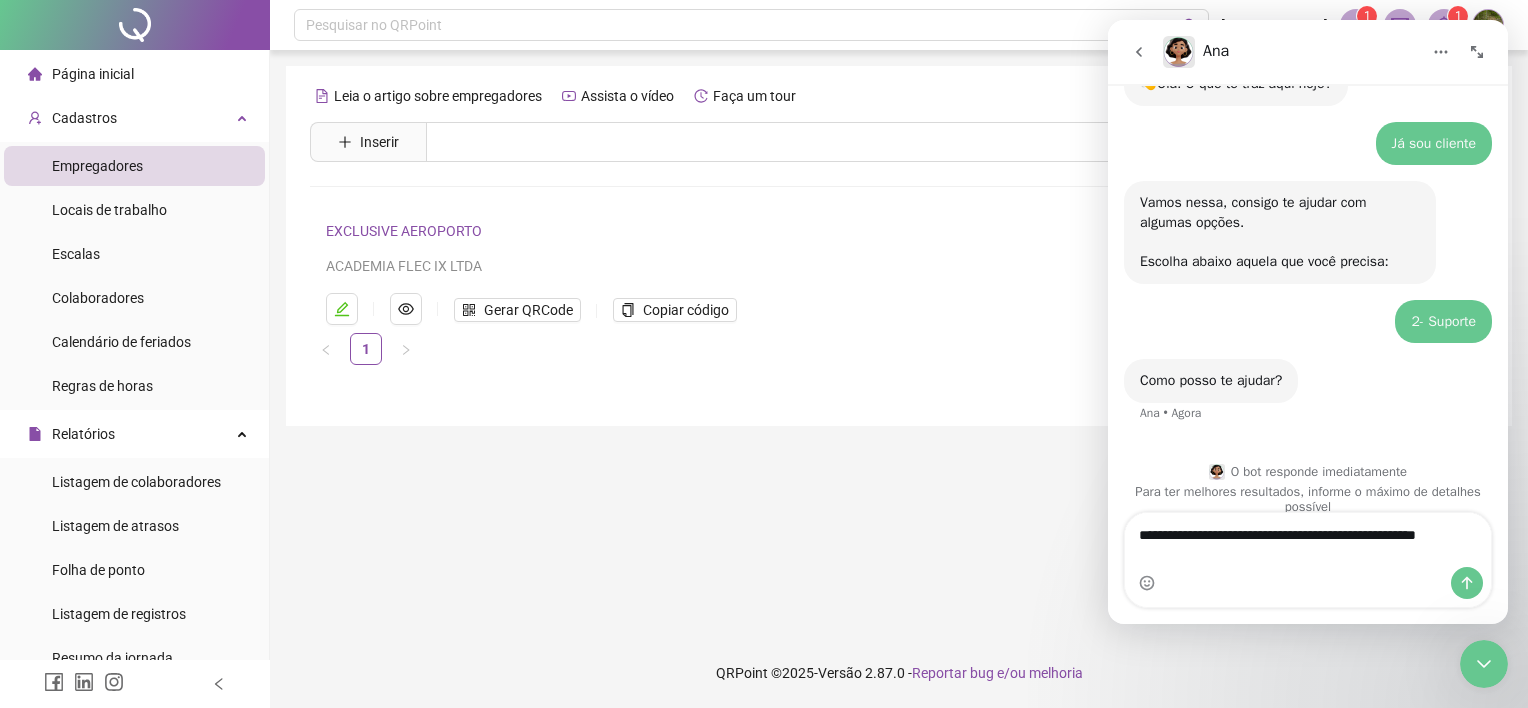 scroll, scrollTop: 104, scrollLeft: 0, axis: vertical 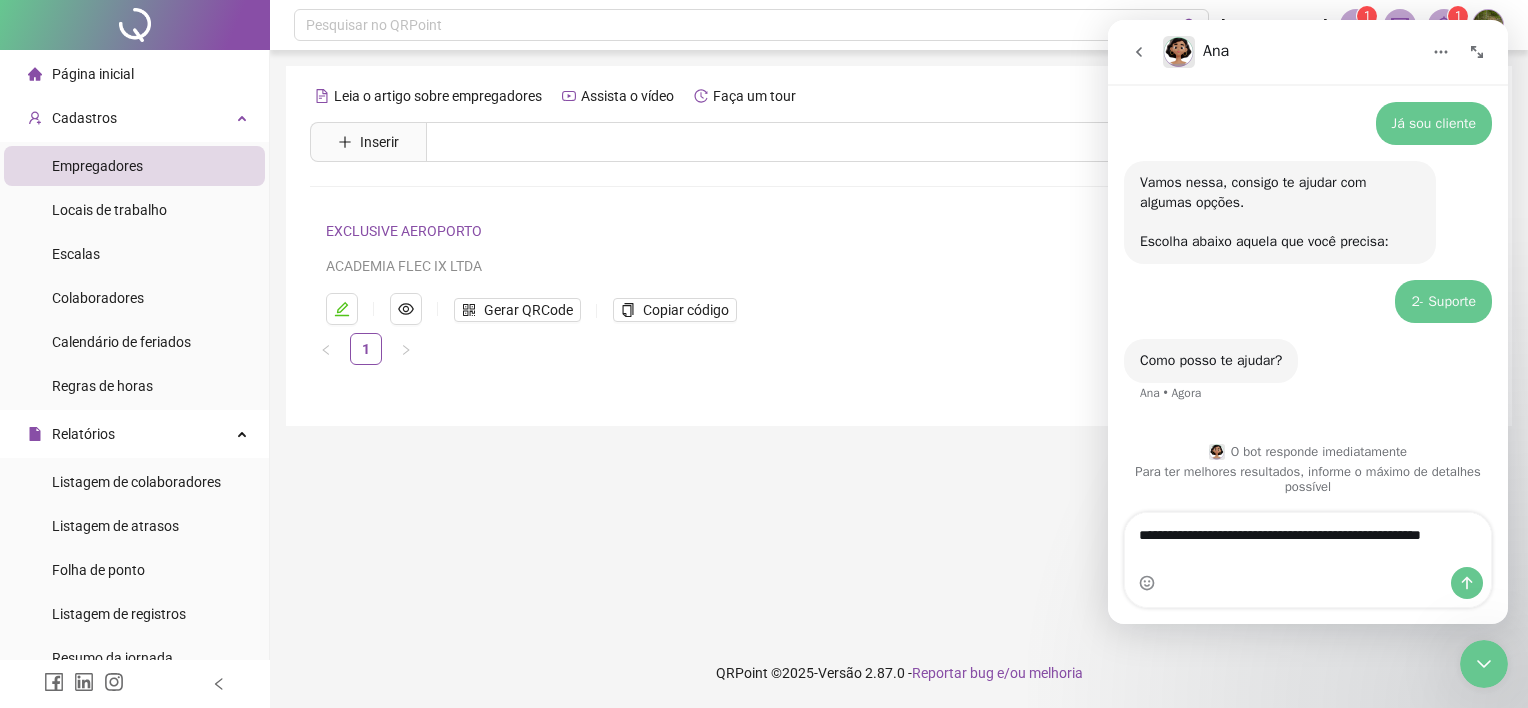 type on "**********" 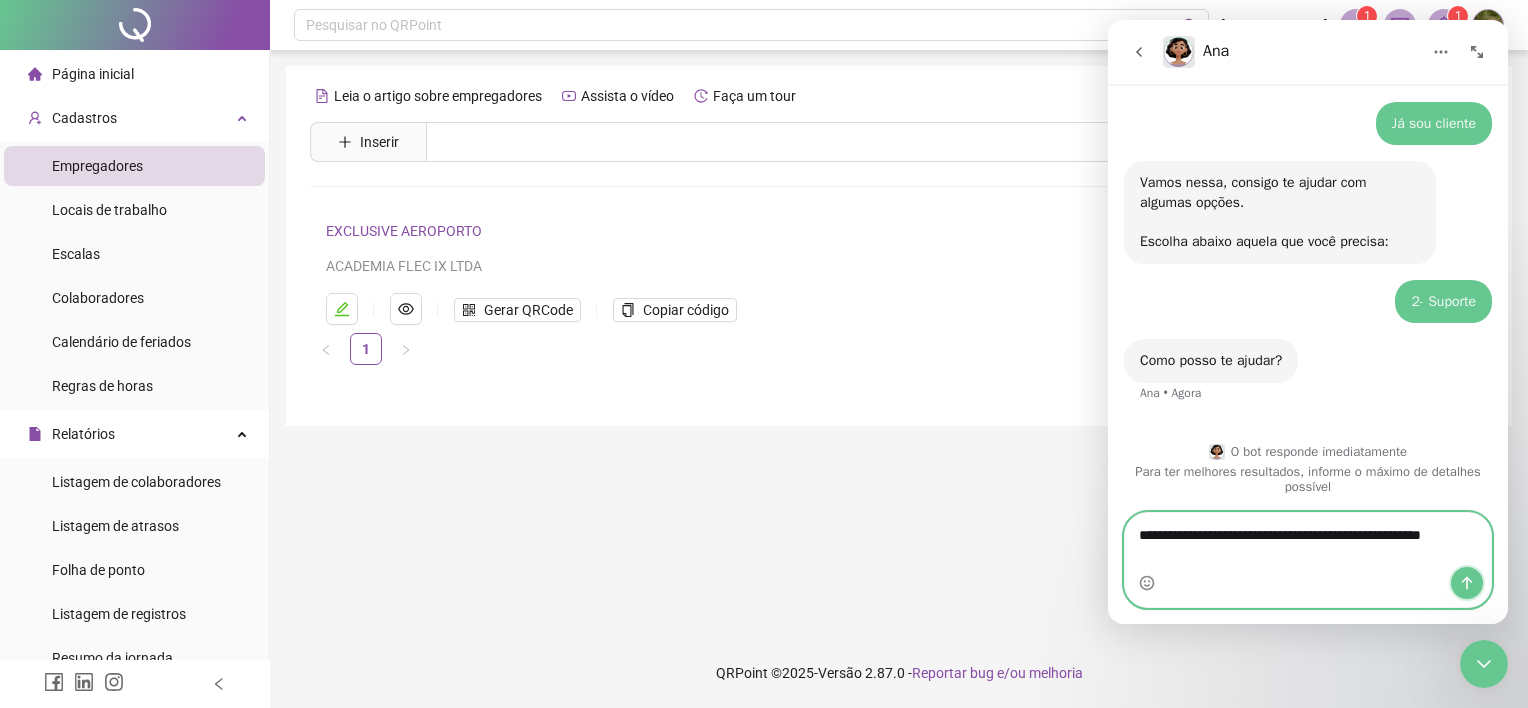 click 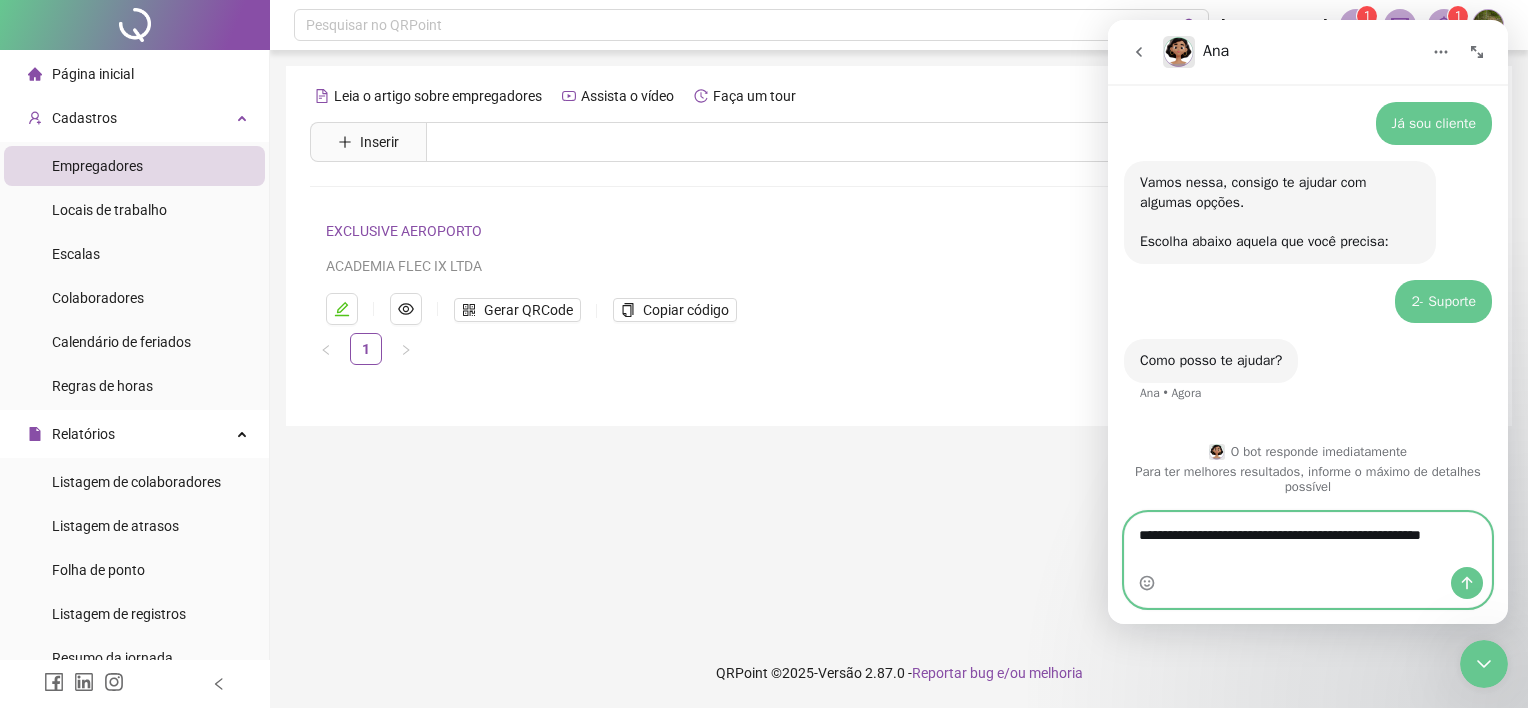 type 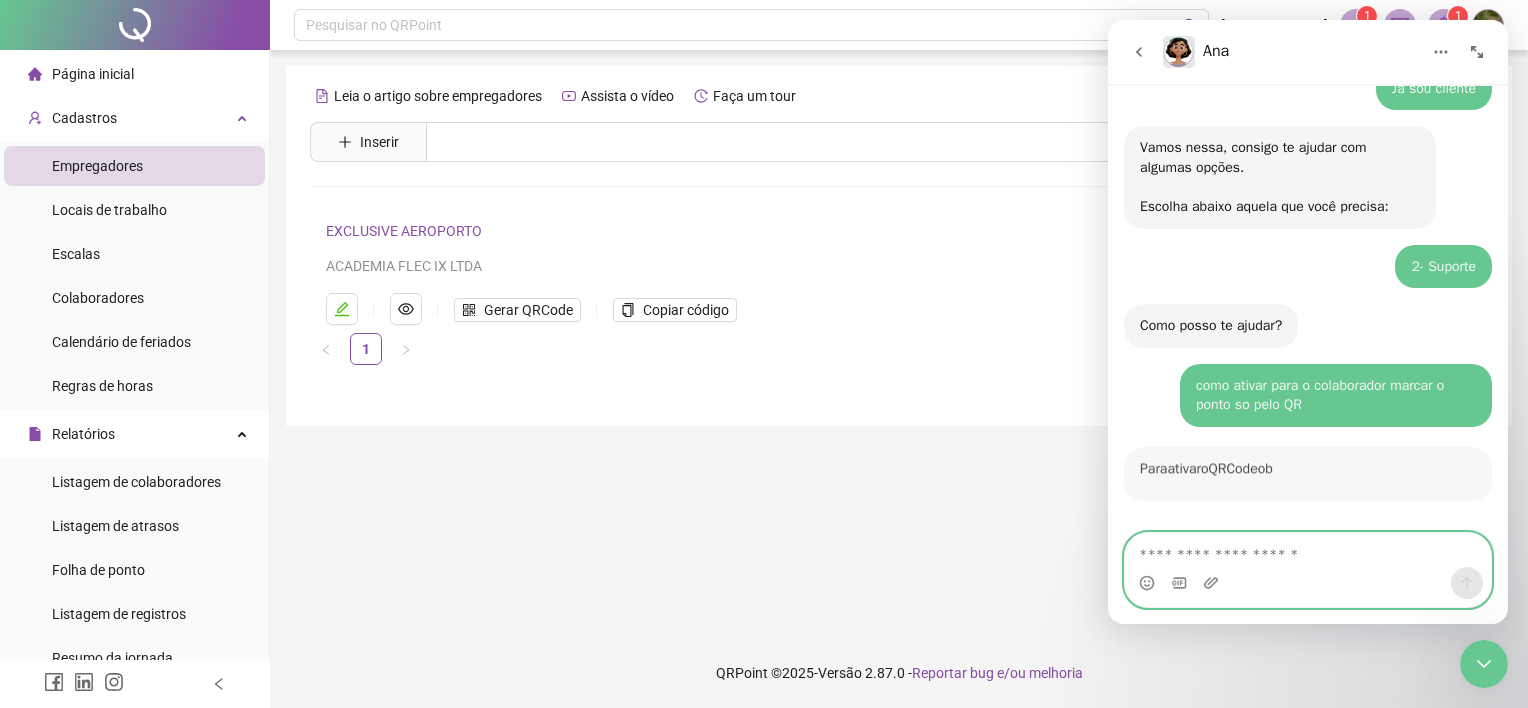 scroll, scrollTop: 224, scrollLeft: 0, axis: vertical 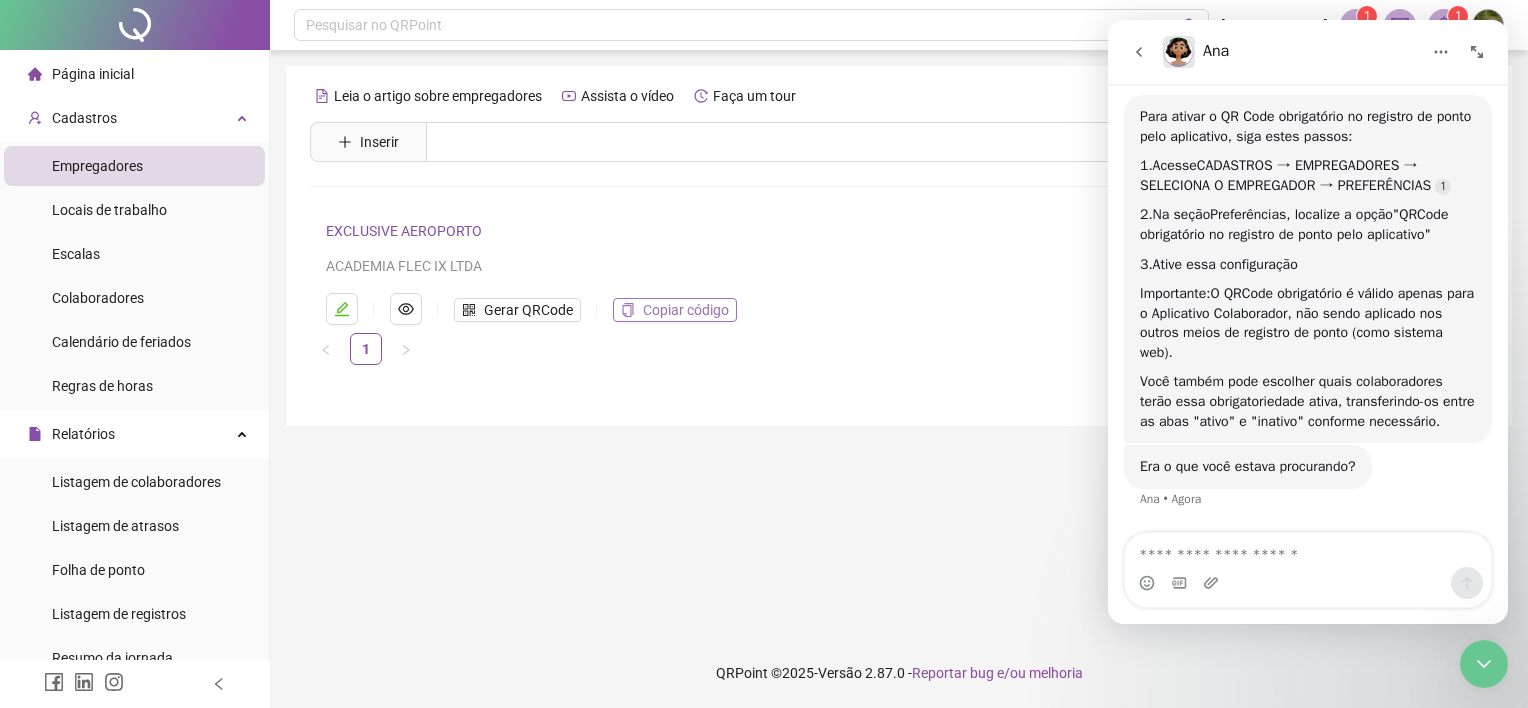 drag, startPoint x: 440, startPoint y: 229, endPoint x: 692, endPoint y: 314, distance: 265.94925 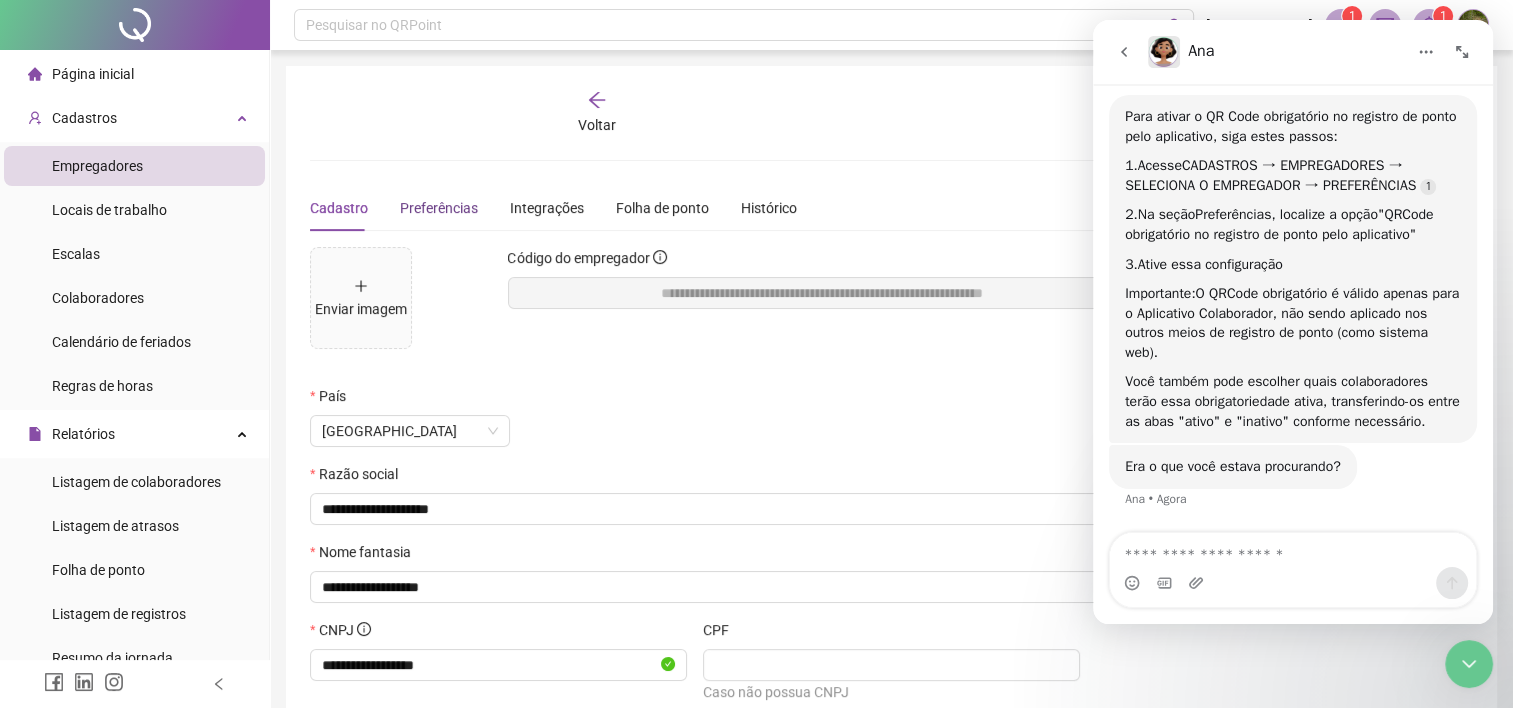 click on "Preferências" at bounding box center (439, 208) 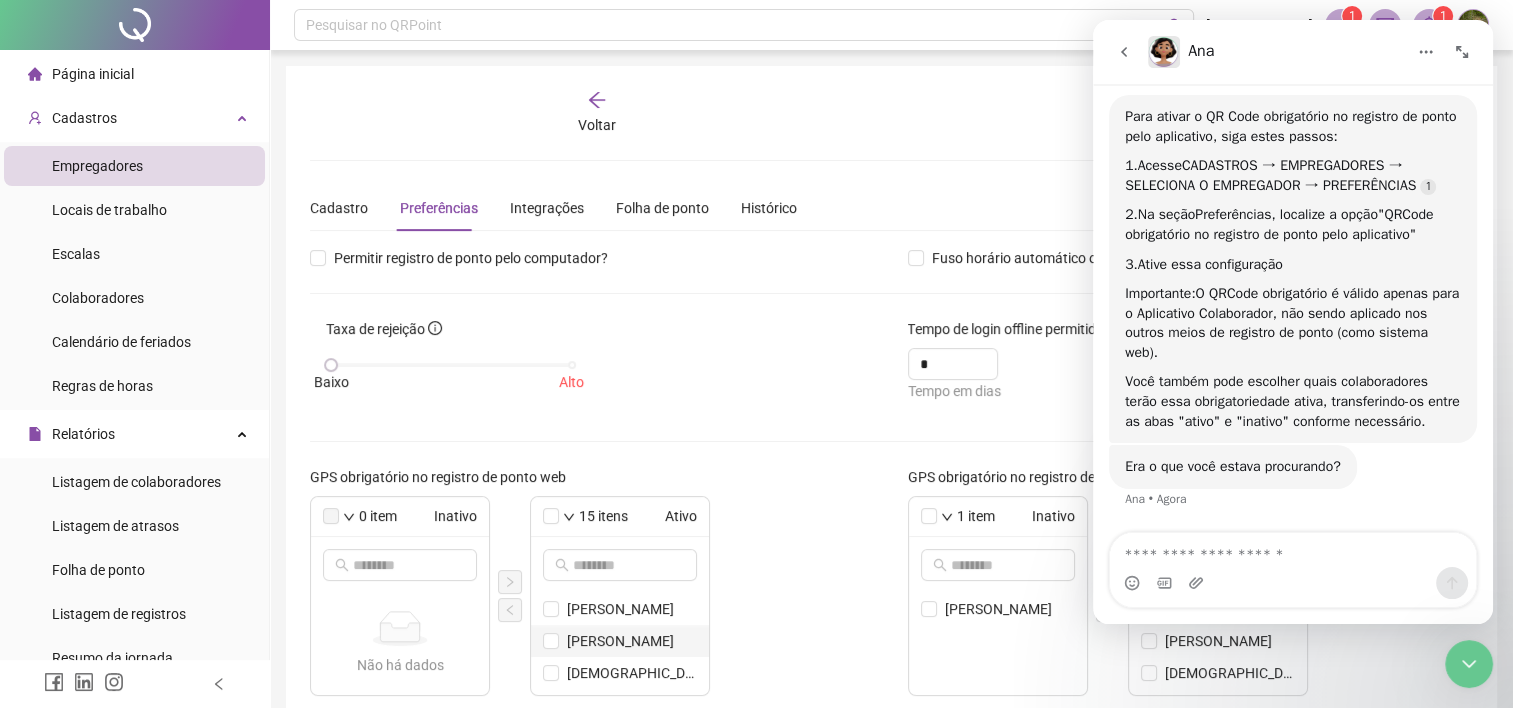 scroll, scrollTop: 300, scrollLeft: 0, axis: vertical 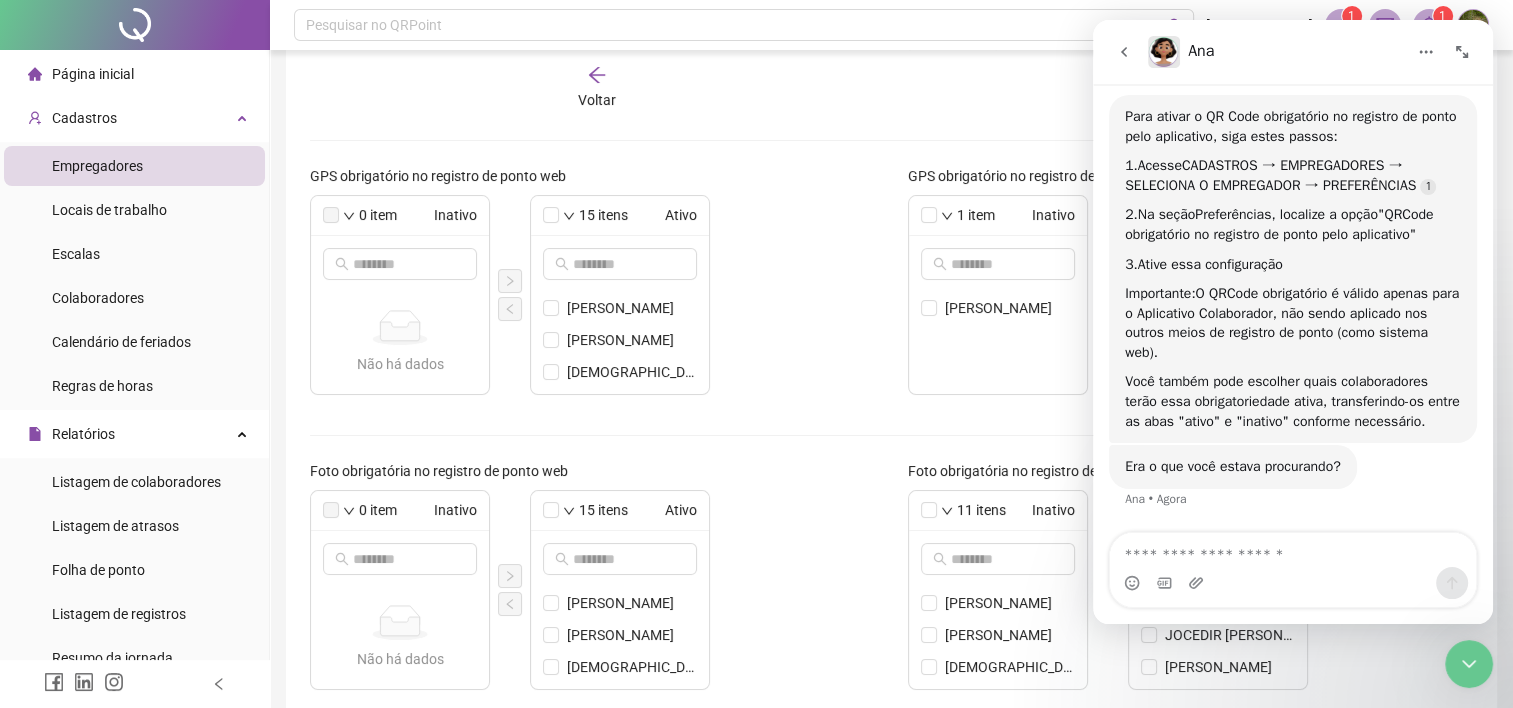 click at bounding box center [1462, 52] 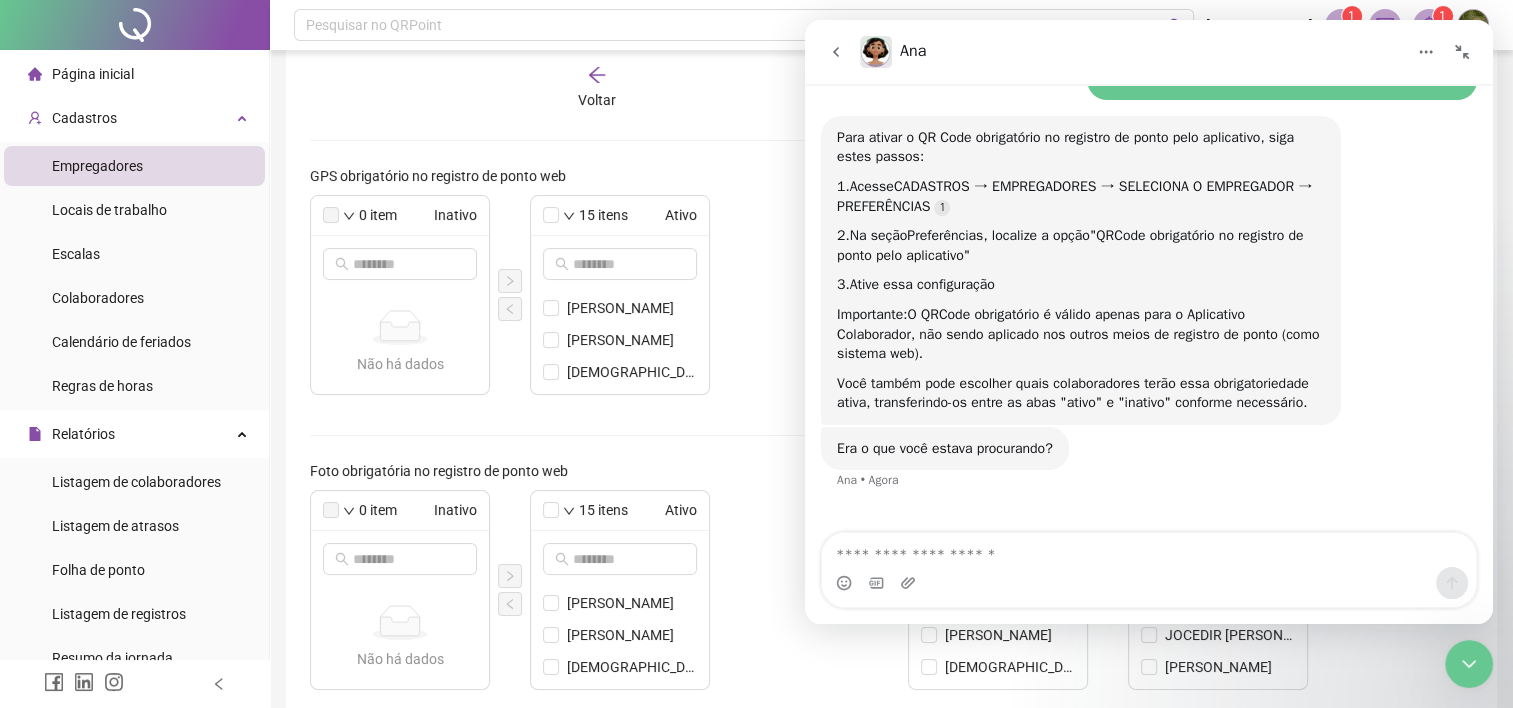 scroll, scrollTop: 423, scrollLeft: 0, axis: vertical 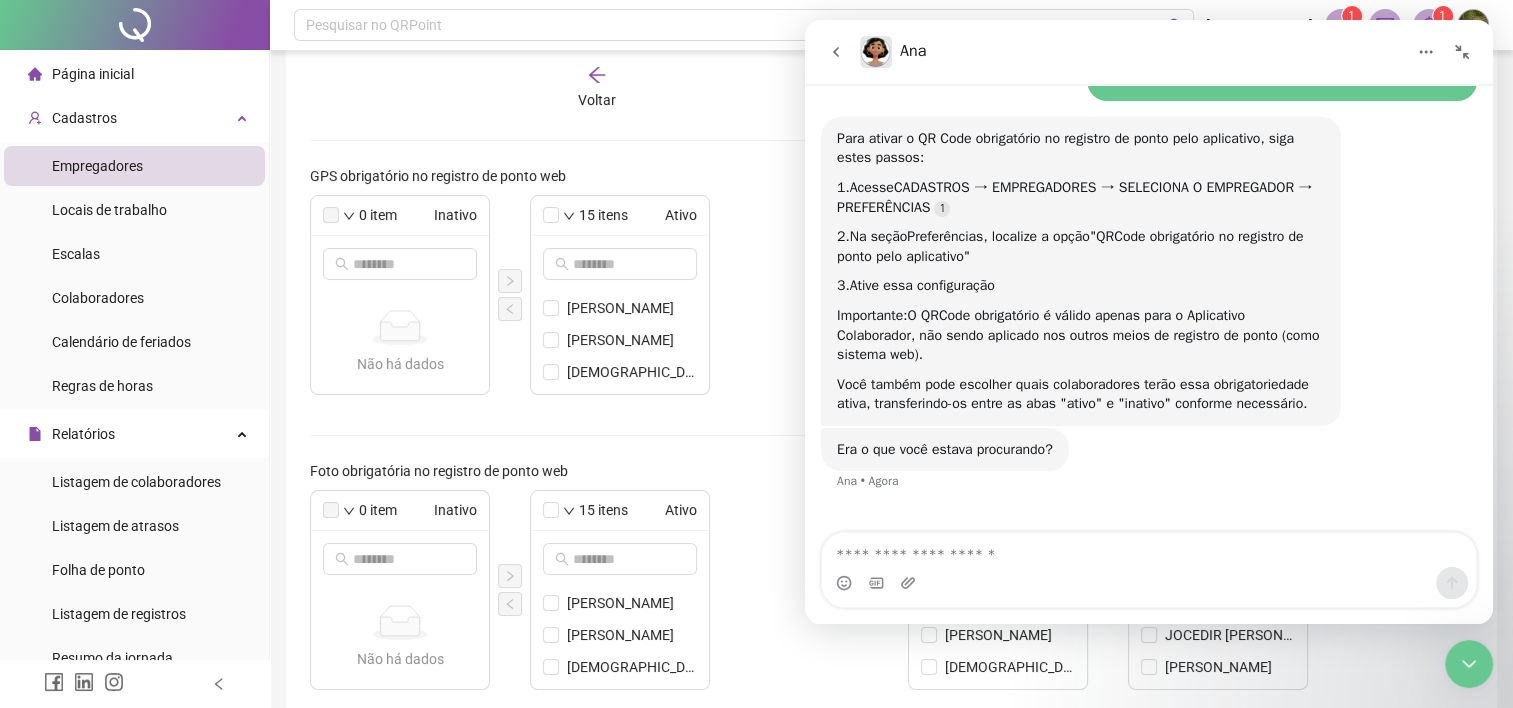 click at bounding box center [836, 52] 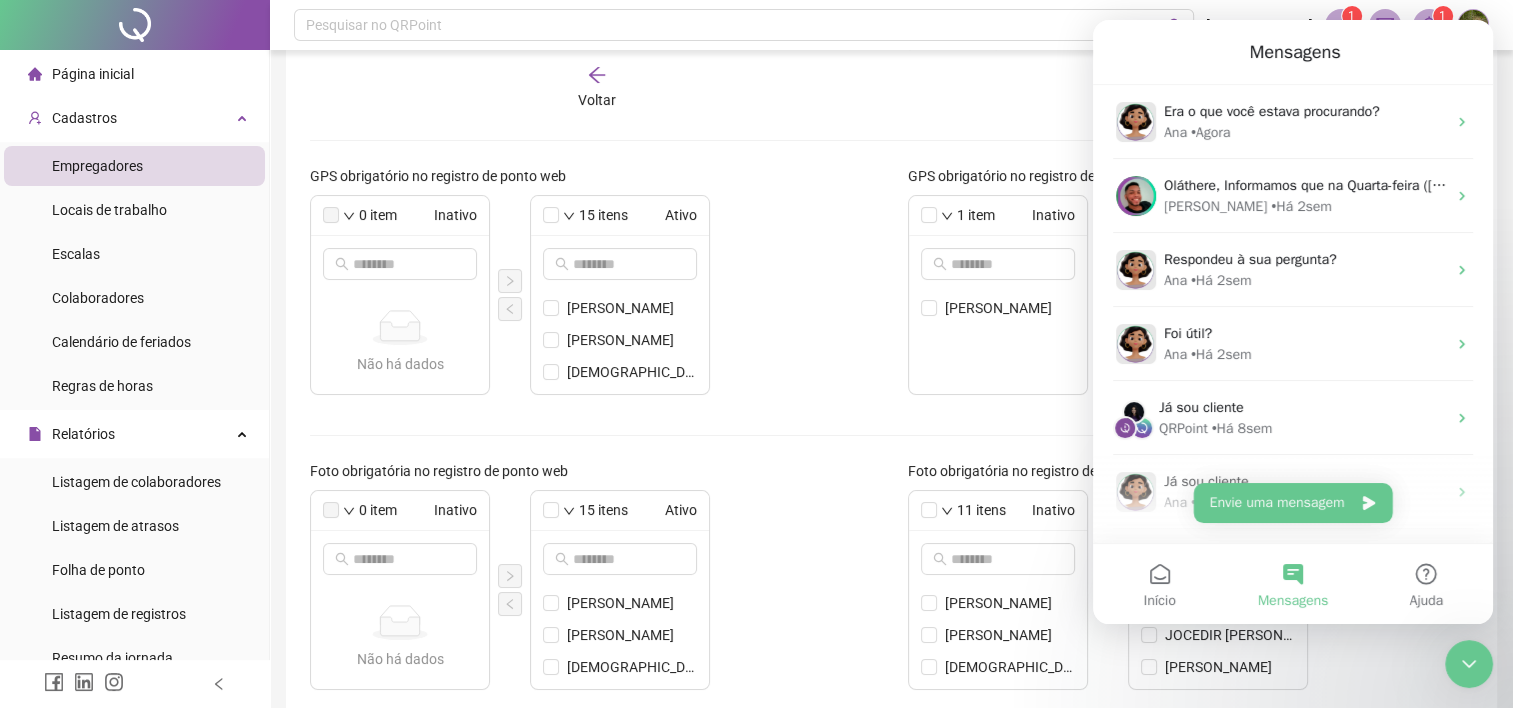 scroll, scrollTop: 432, scrollLeft: 0, axis: vertical 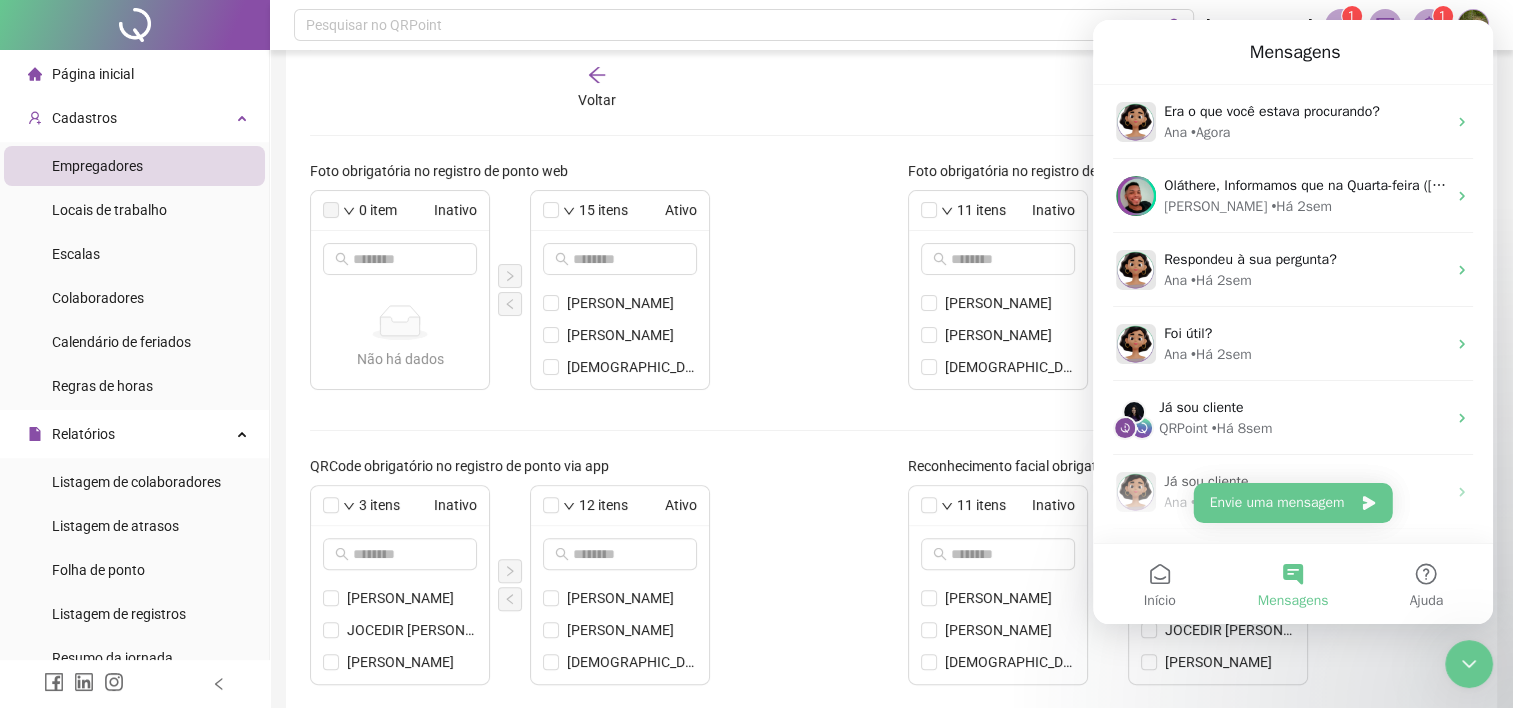 click 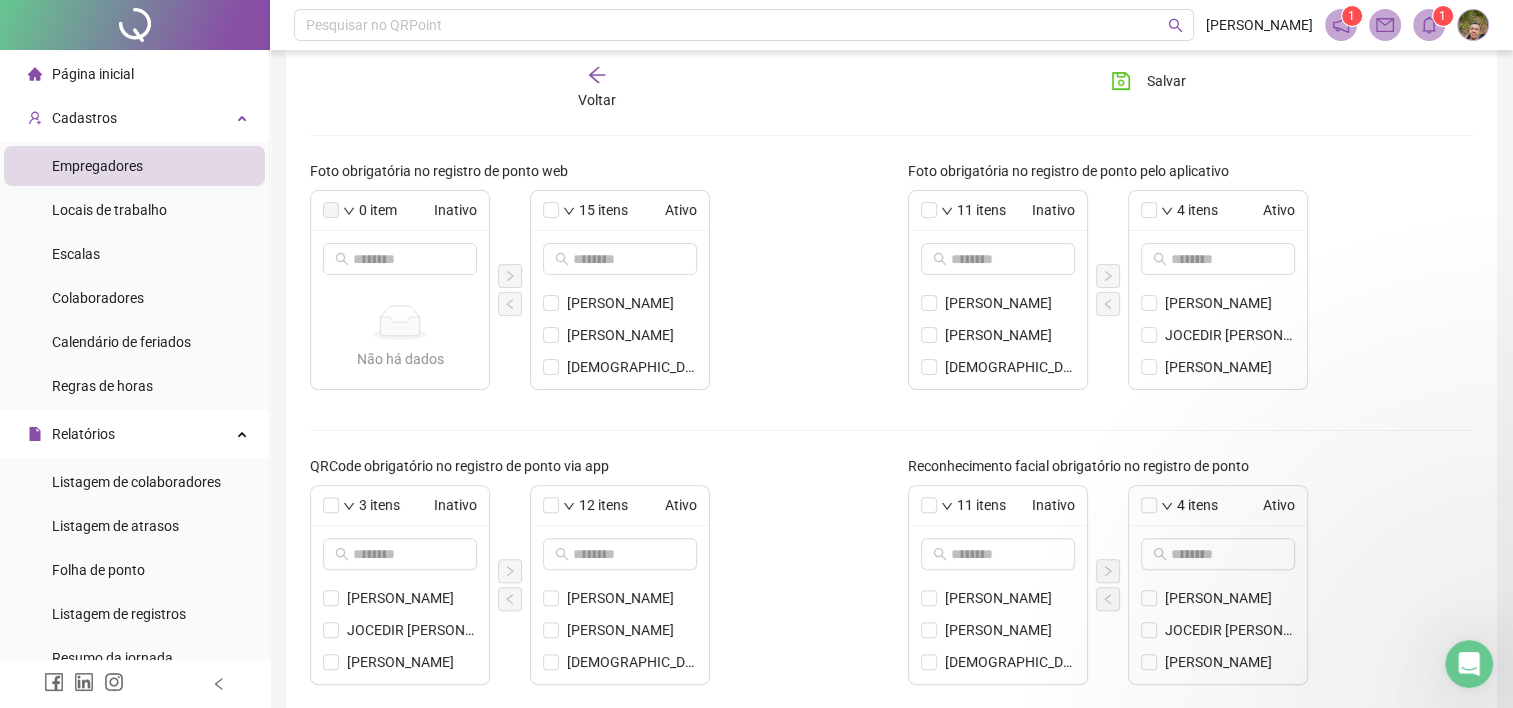 scroll, scrollTop: 0, scrollLeft: 0, axis: both 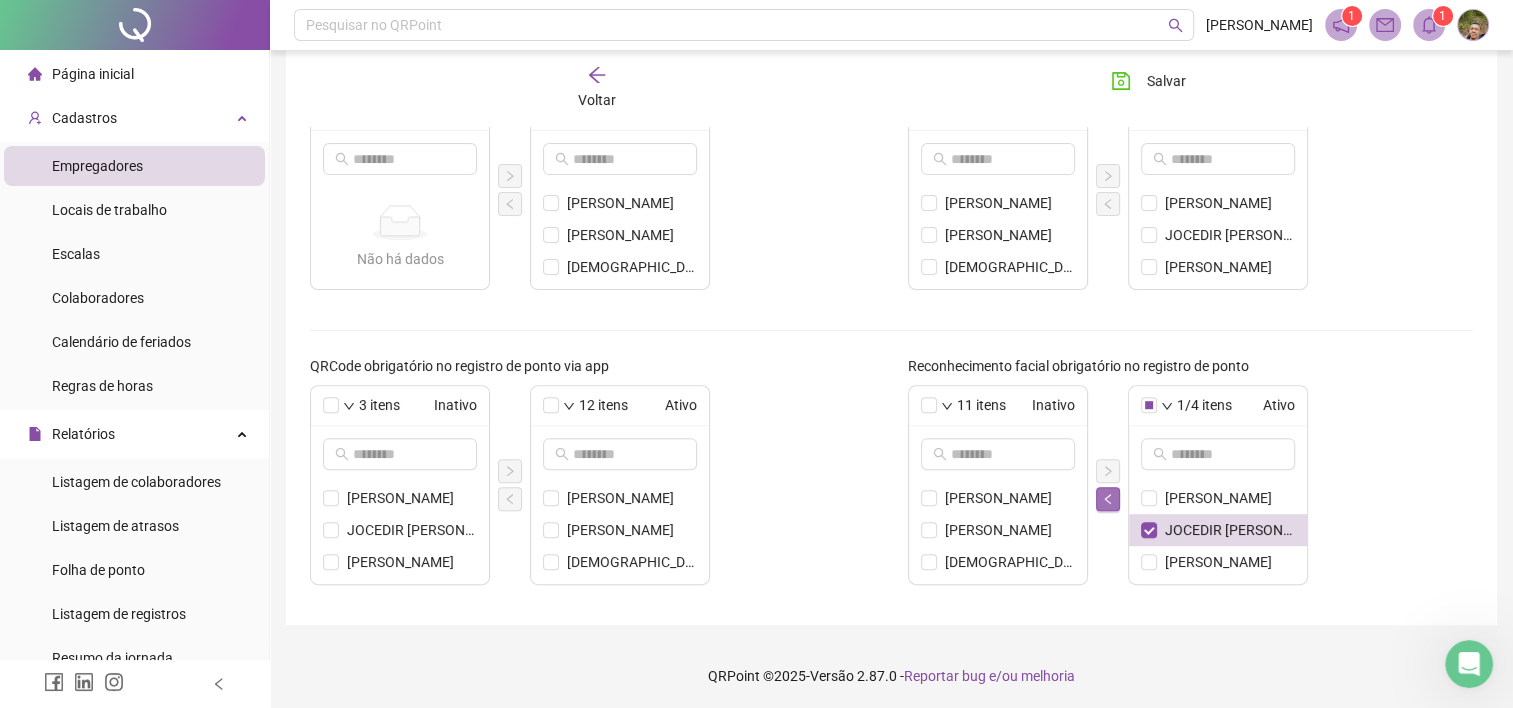 click at bounding box center [1108, 499] 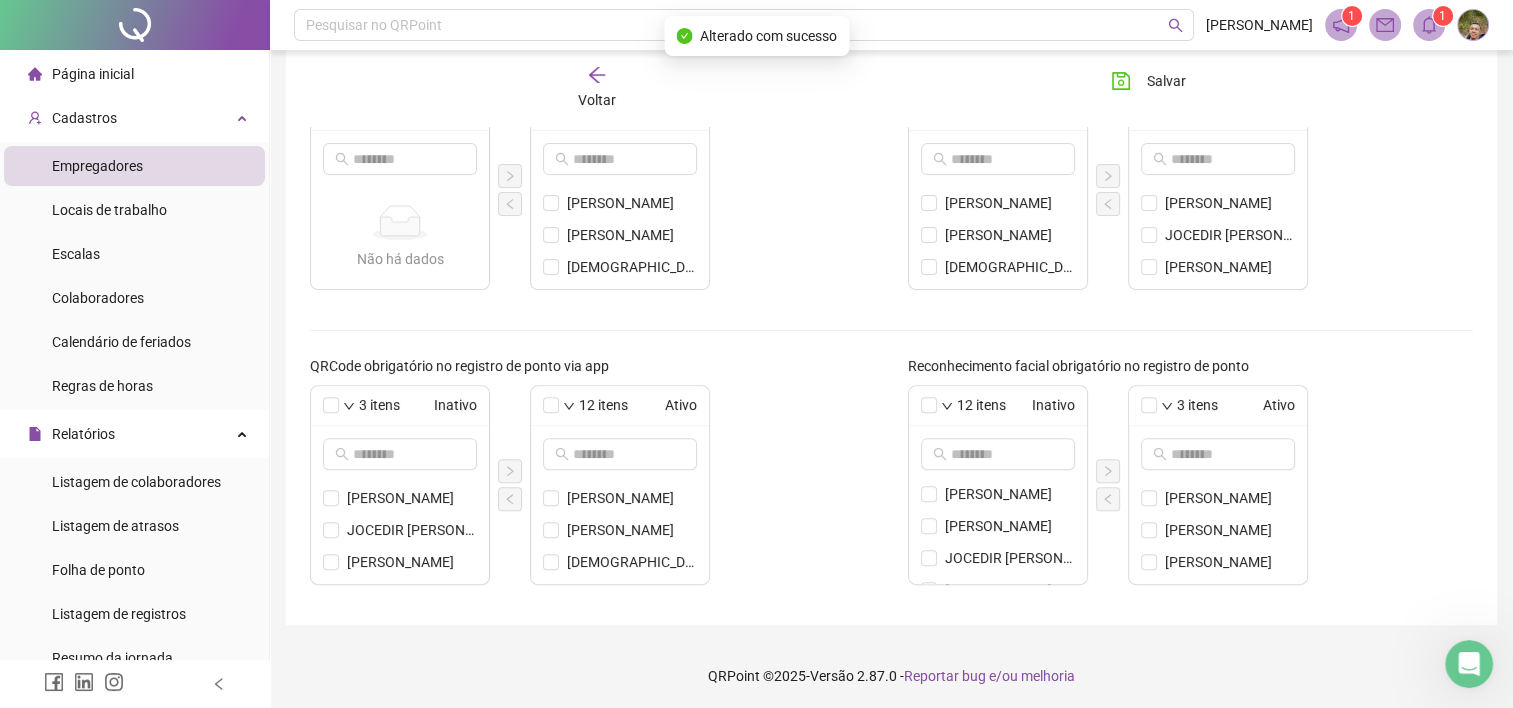 scroll, scrollTop: 280, scrollLeft: 0, axis: vertical 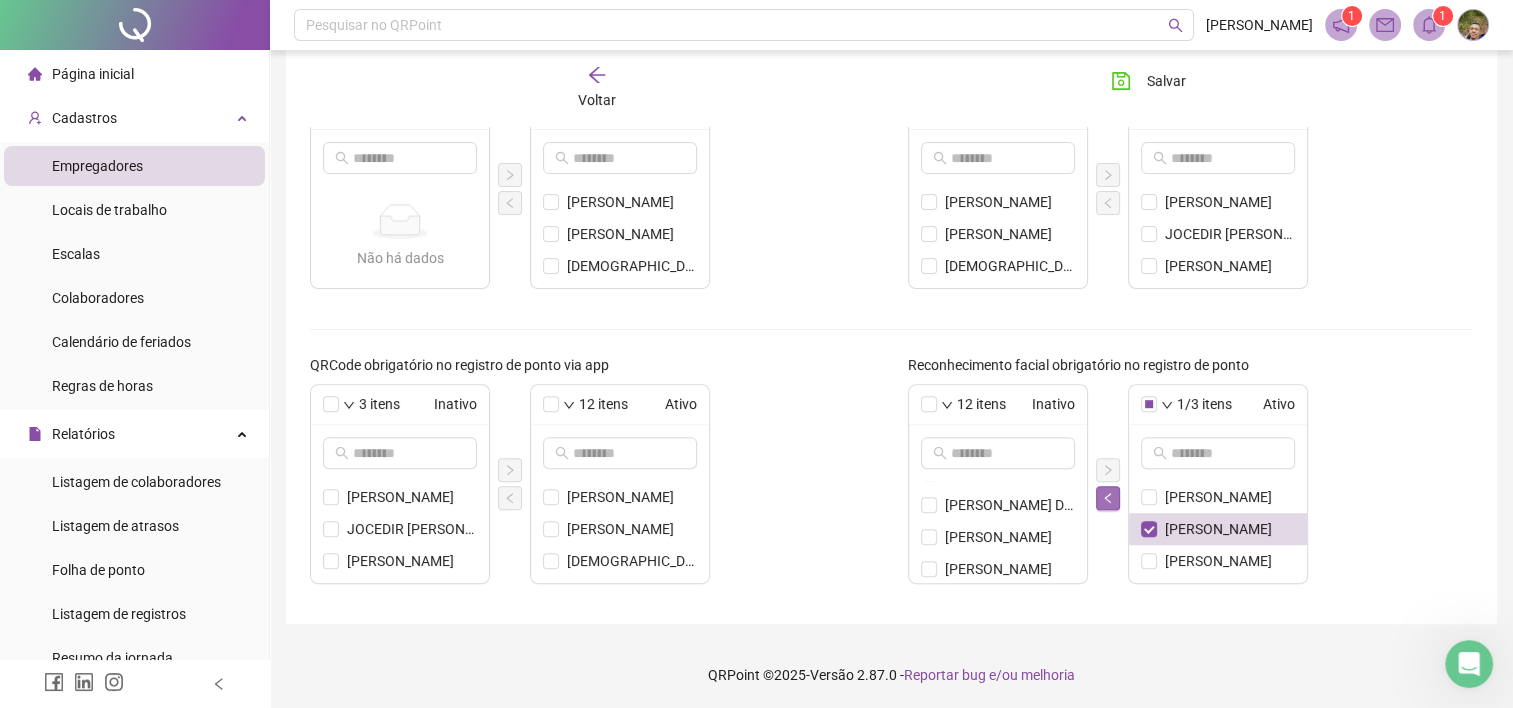 click 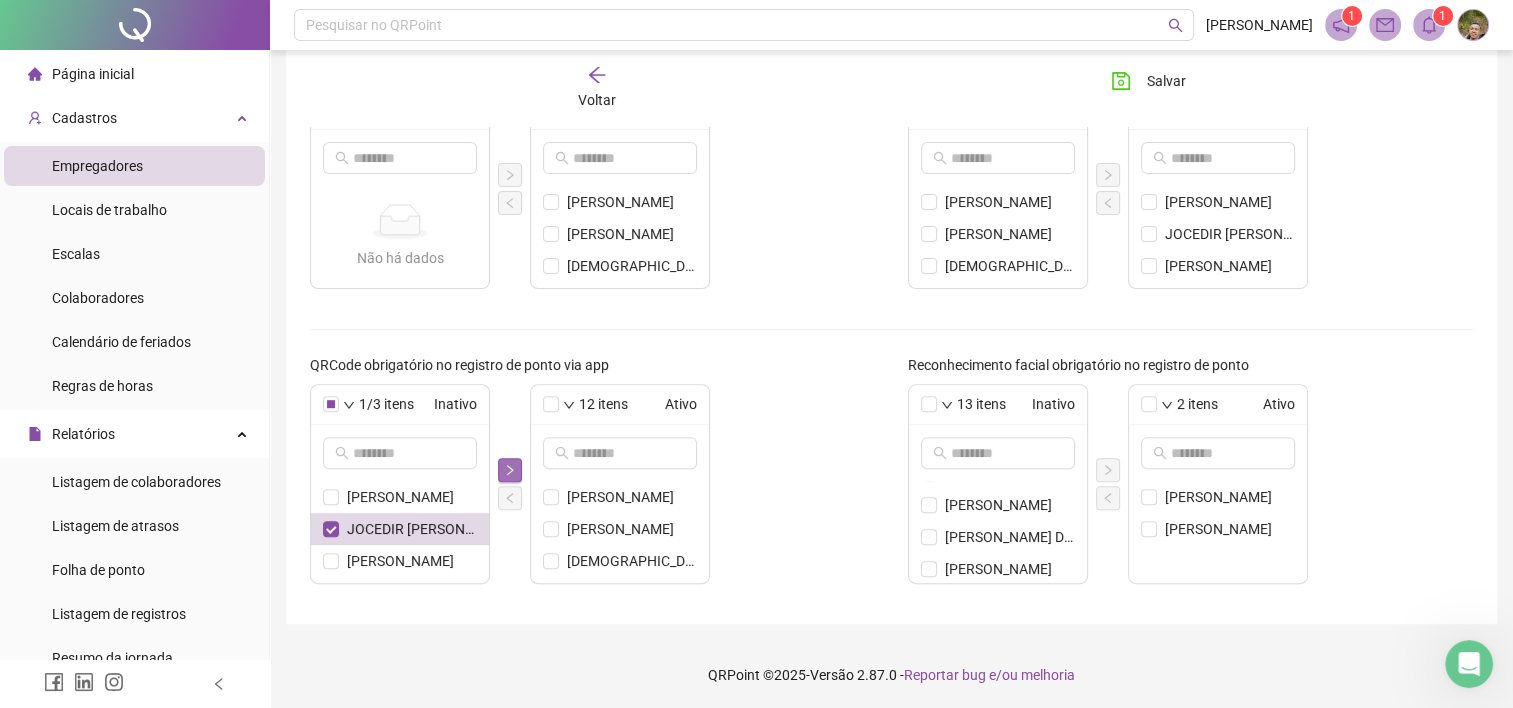 click at bounding box center [510, 470] 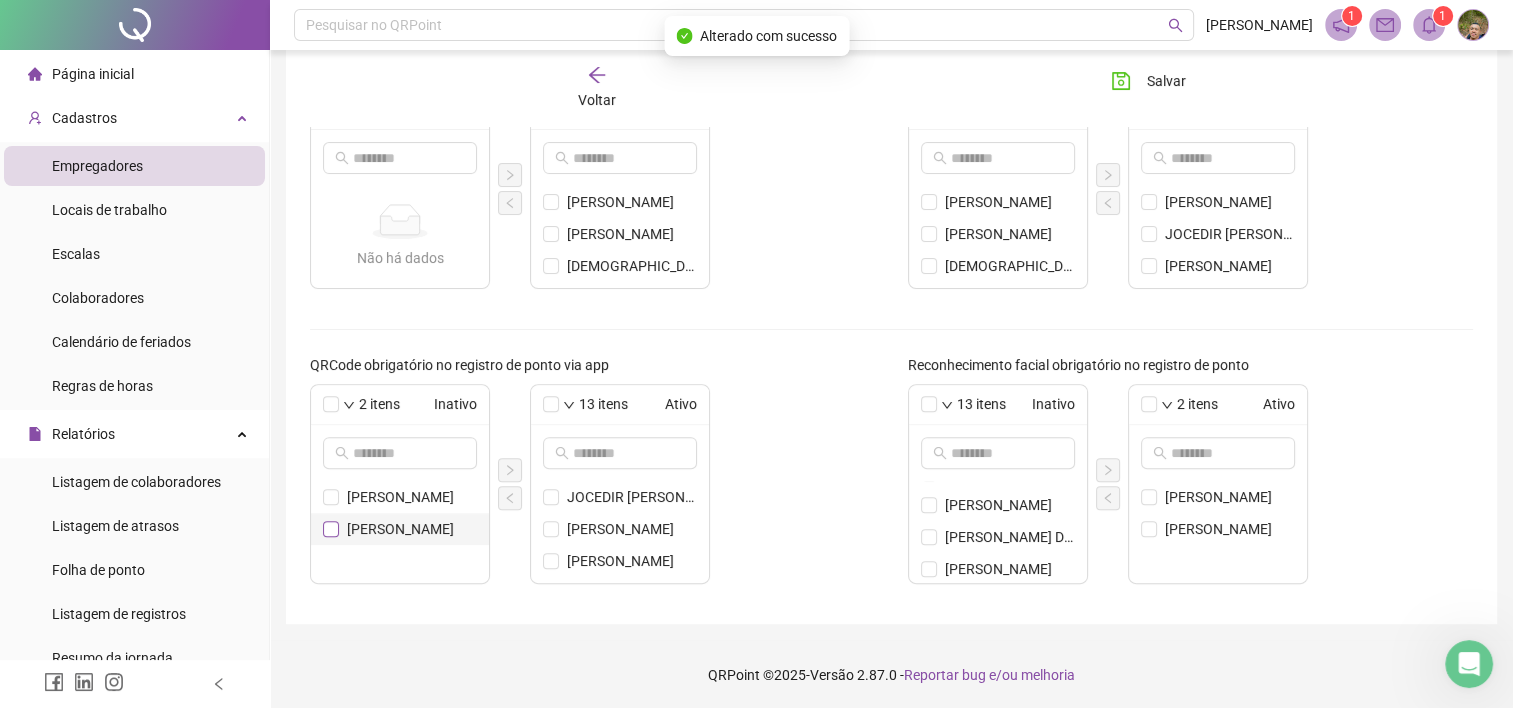 click at bounding box center [331, 529] 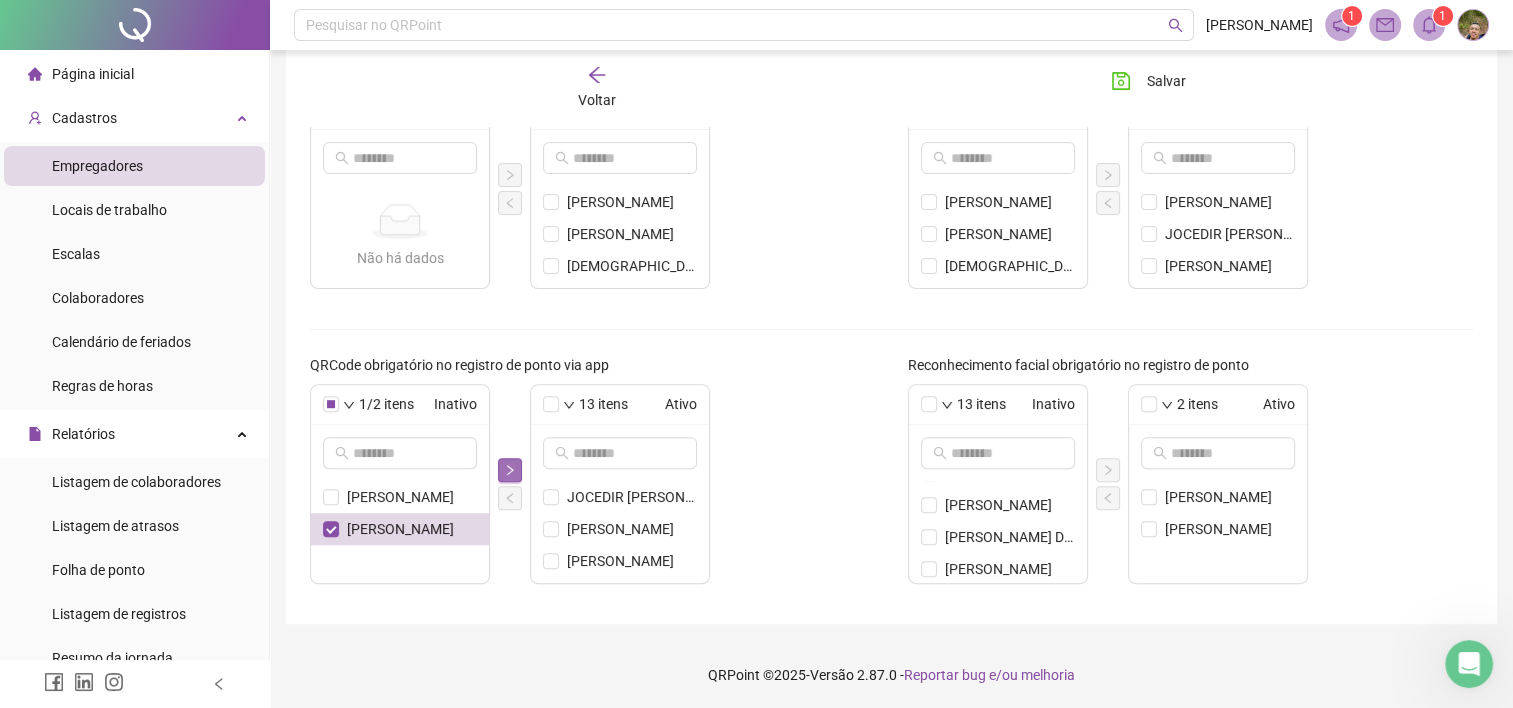 click at bounding box center [510, 470] 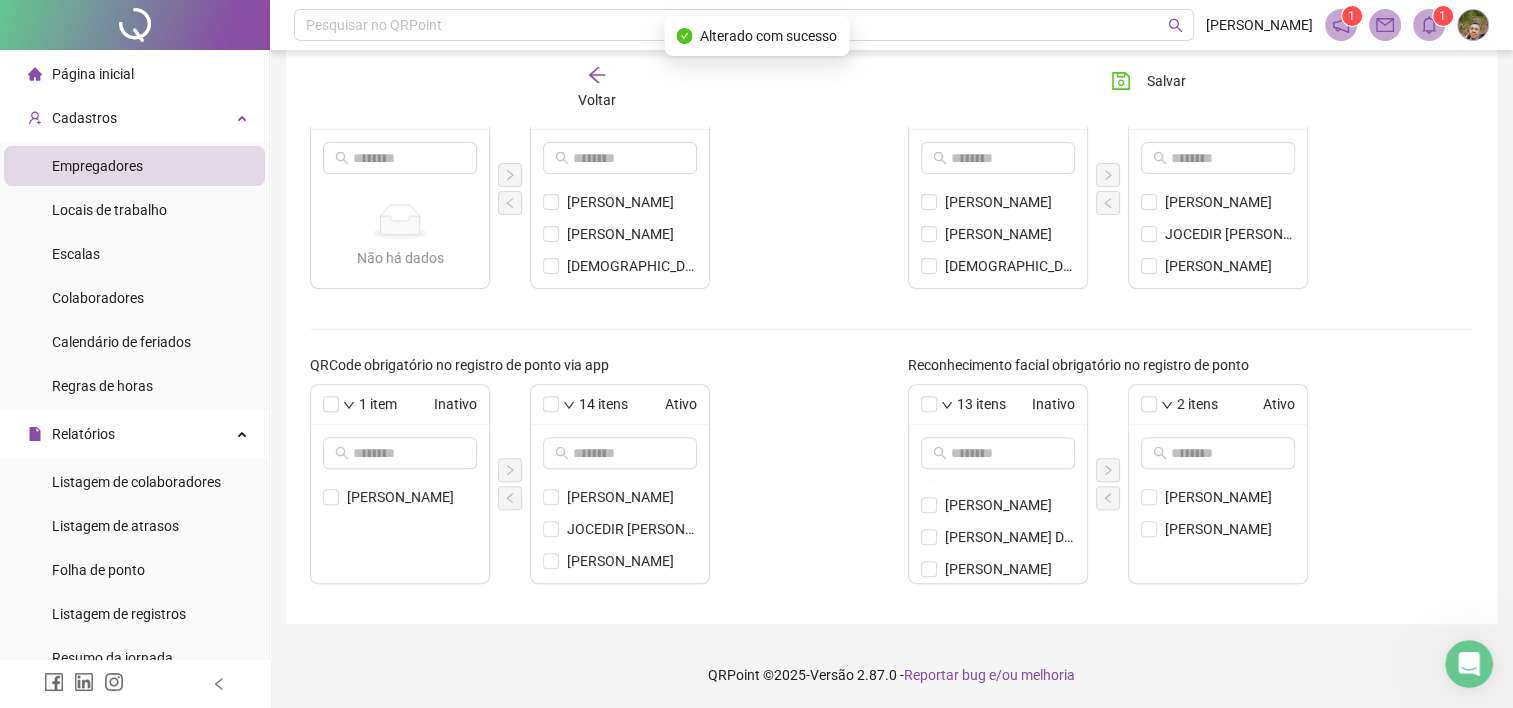 click on "1   item Inativo [PERSON_NAME]  14   itens [PERSON_NAME]  [PERSON_NAME] [PERSON_NAME]" at bounding box center (593, 484) 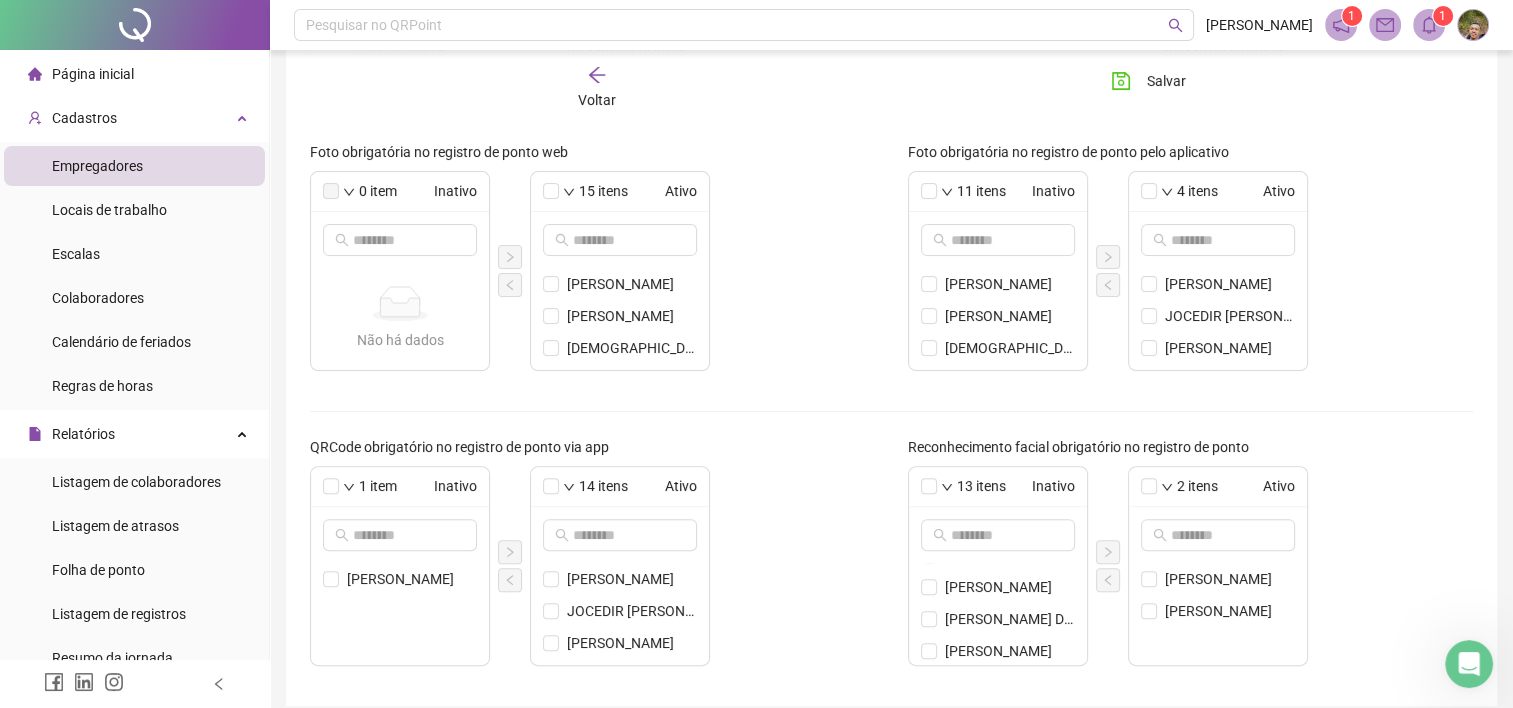 scroll, scrollTop: 501, scrollLeft: 0, axis: vertical 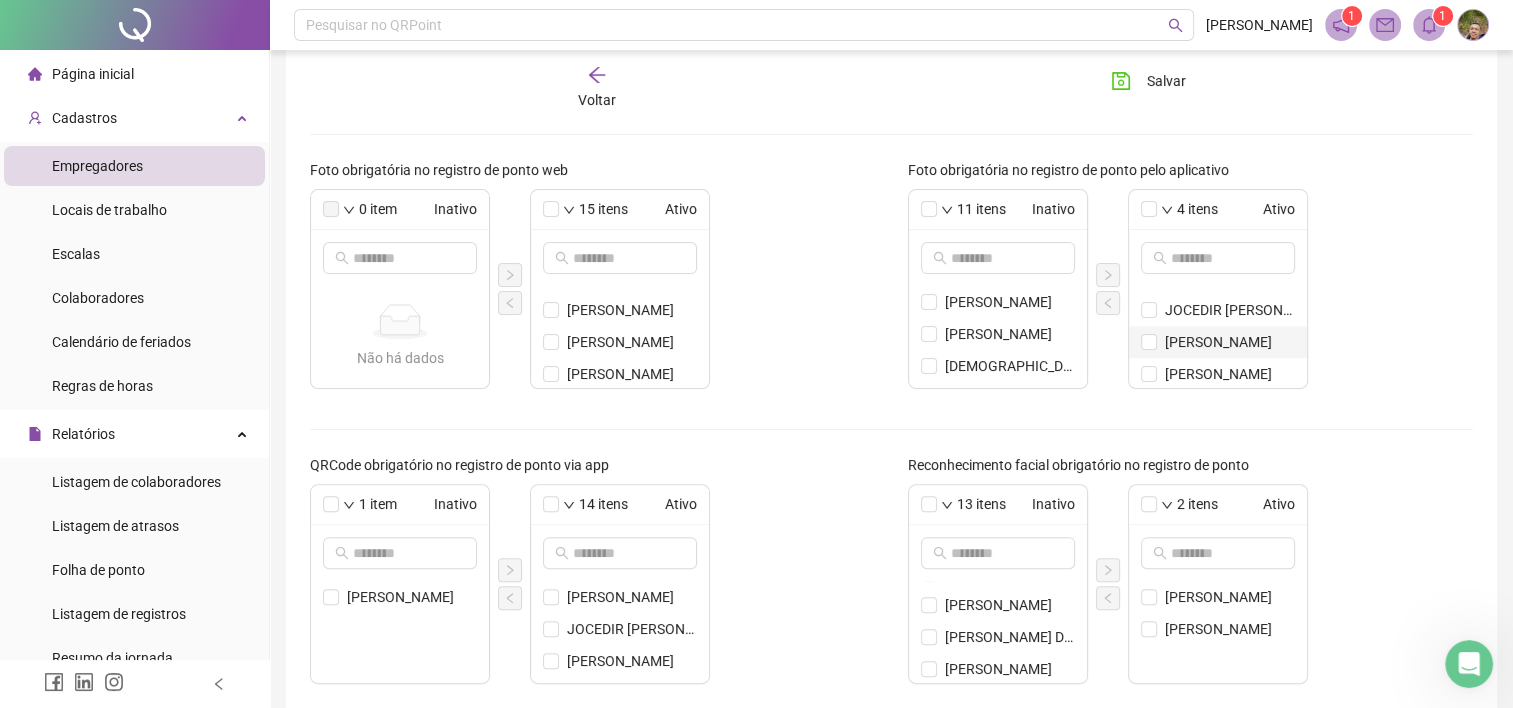 click on "[PERSON_NAME]" at bounding box center [1218, 342] 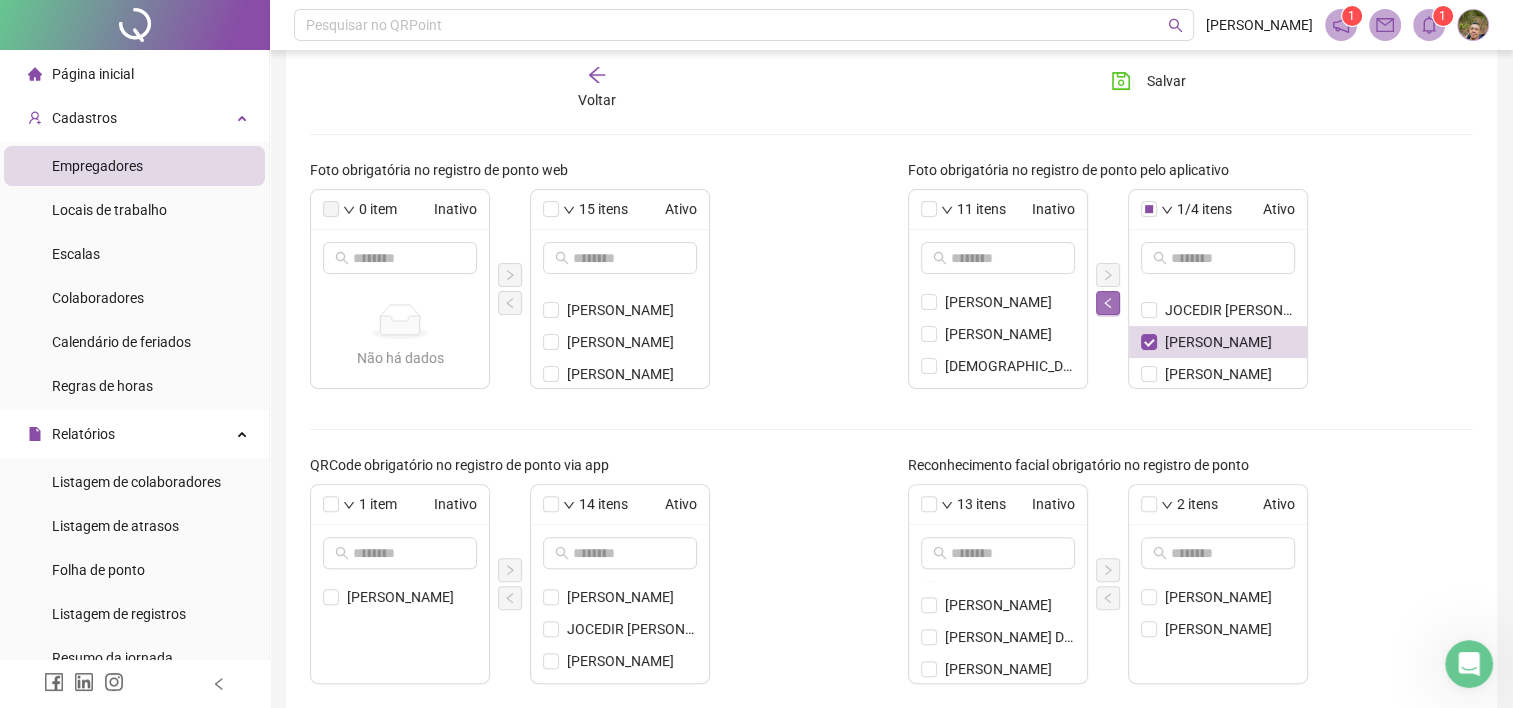 click 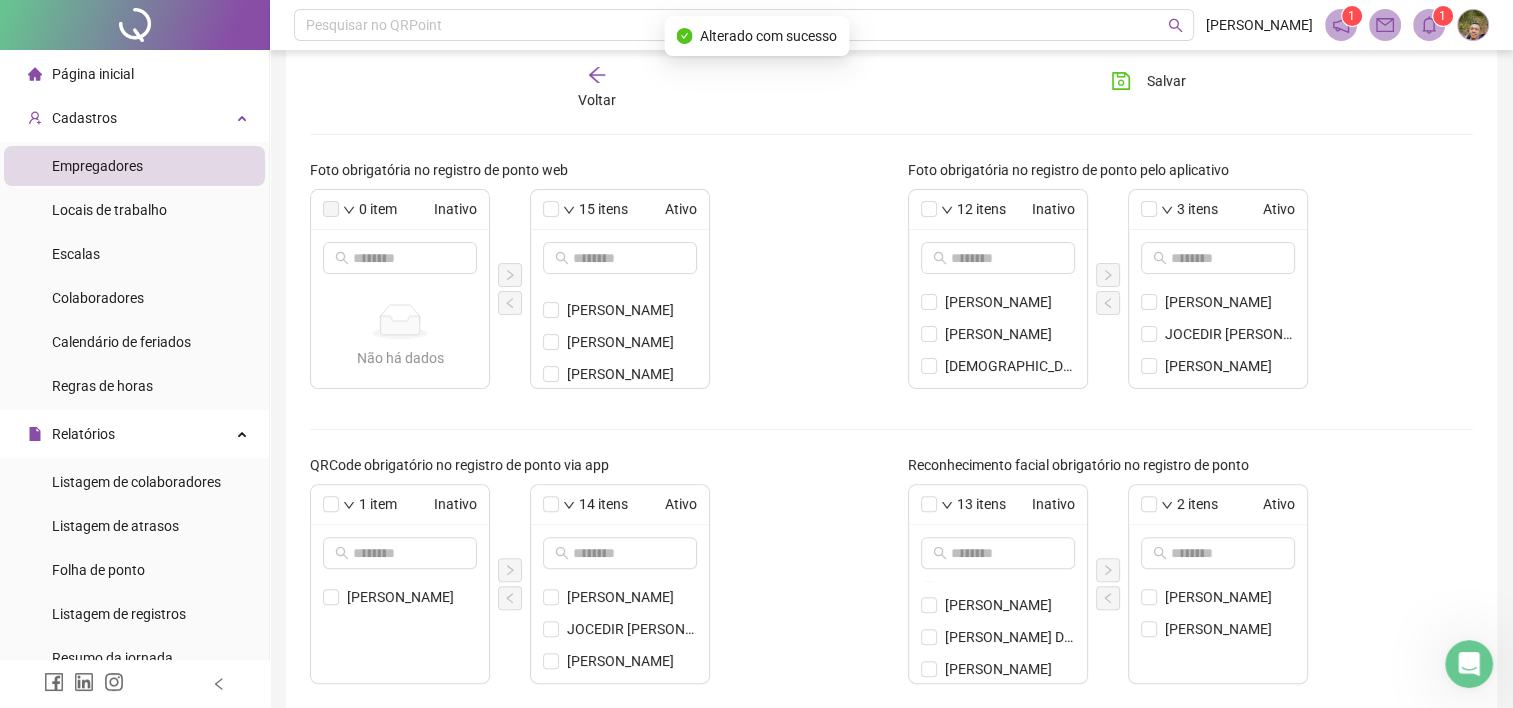 scroll, scrollTop: 0, scrollLeft: 0, axis: both 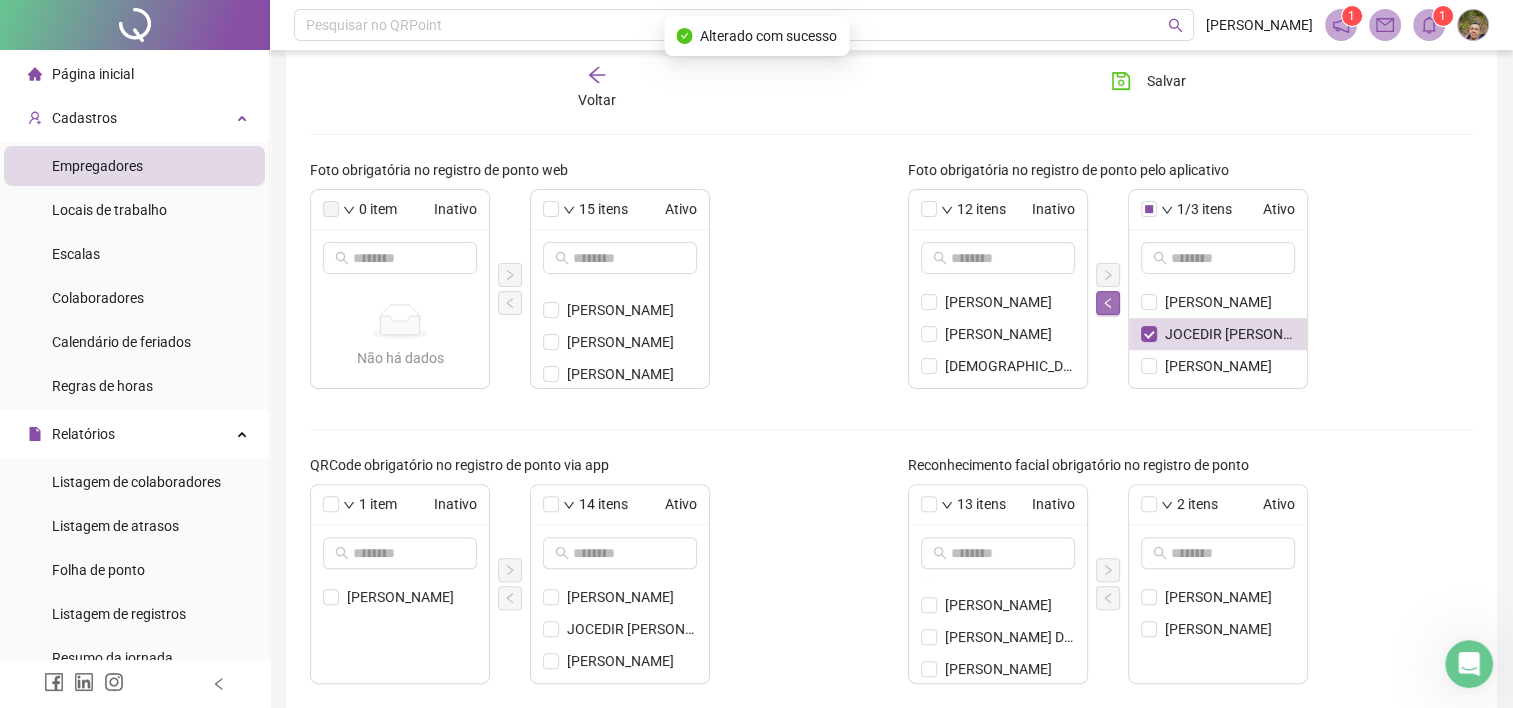 click 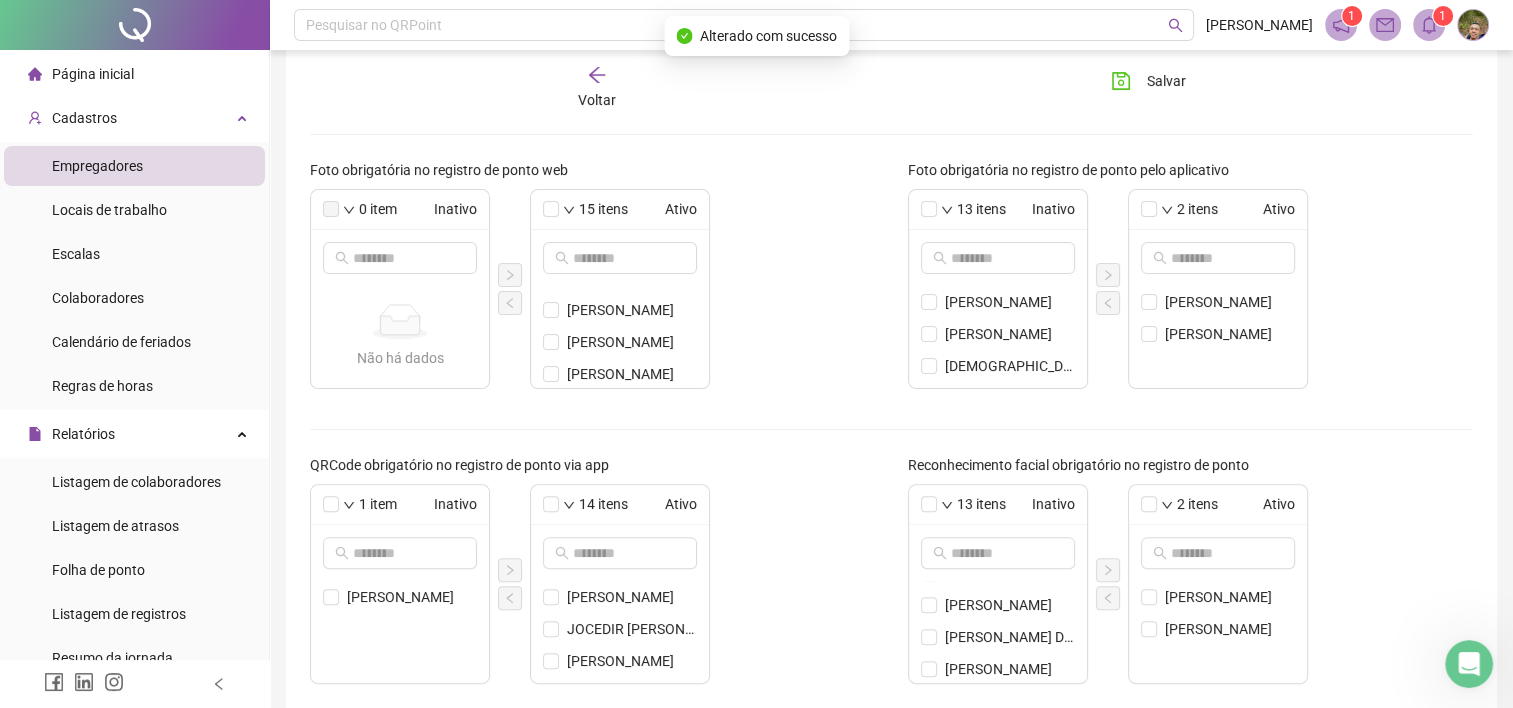 click on "Permitir registro de ponto pelo computador? Fuso horário automático obrigatório? Taxa de rejeição   Baixo Alto Tempo de login offline permitido * Tempo em dias GPS obrigatório no registro de ponto web 0   item Inativo Não há dados Não há dados 15   itens [PERSON_NAME]  [PERSON_NAME] DO CARMO BEZERRA [PERSON_NAME] [PERSON_NAME] GPS obrigatório no registro de ponto pelo aplicativo 1   item Inativo [PERSON_NAME]  14   itens [PERSON_NAME] FILHO  [PERSON_NAME]  0   item 15" at bounding box center [891, 172] 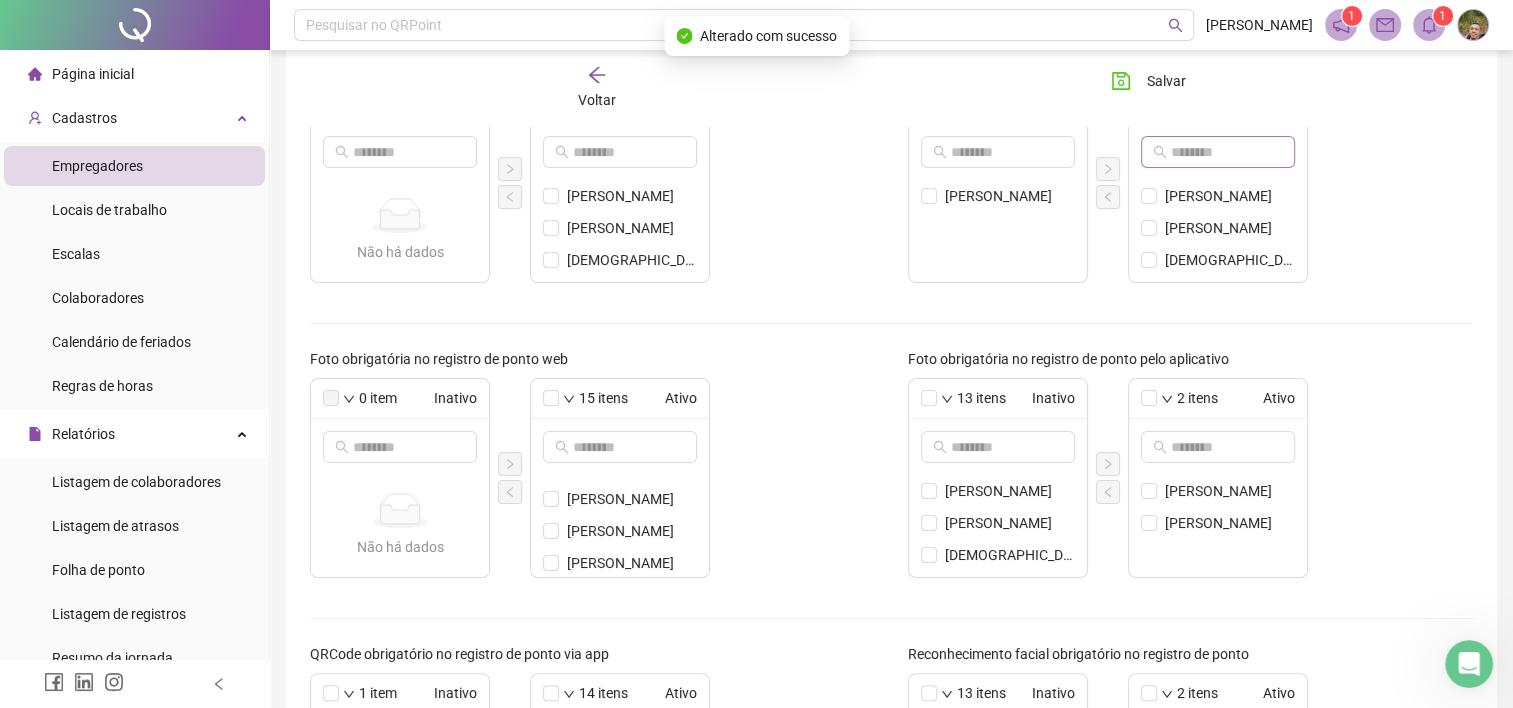 scroll, scrollTop: 301, scrollLeft: 0, axis: vertical 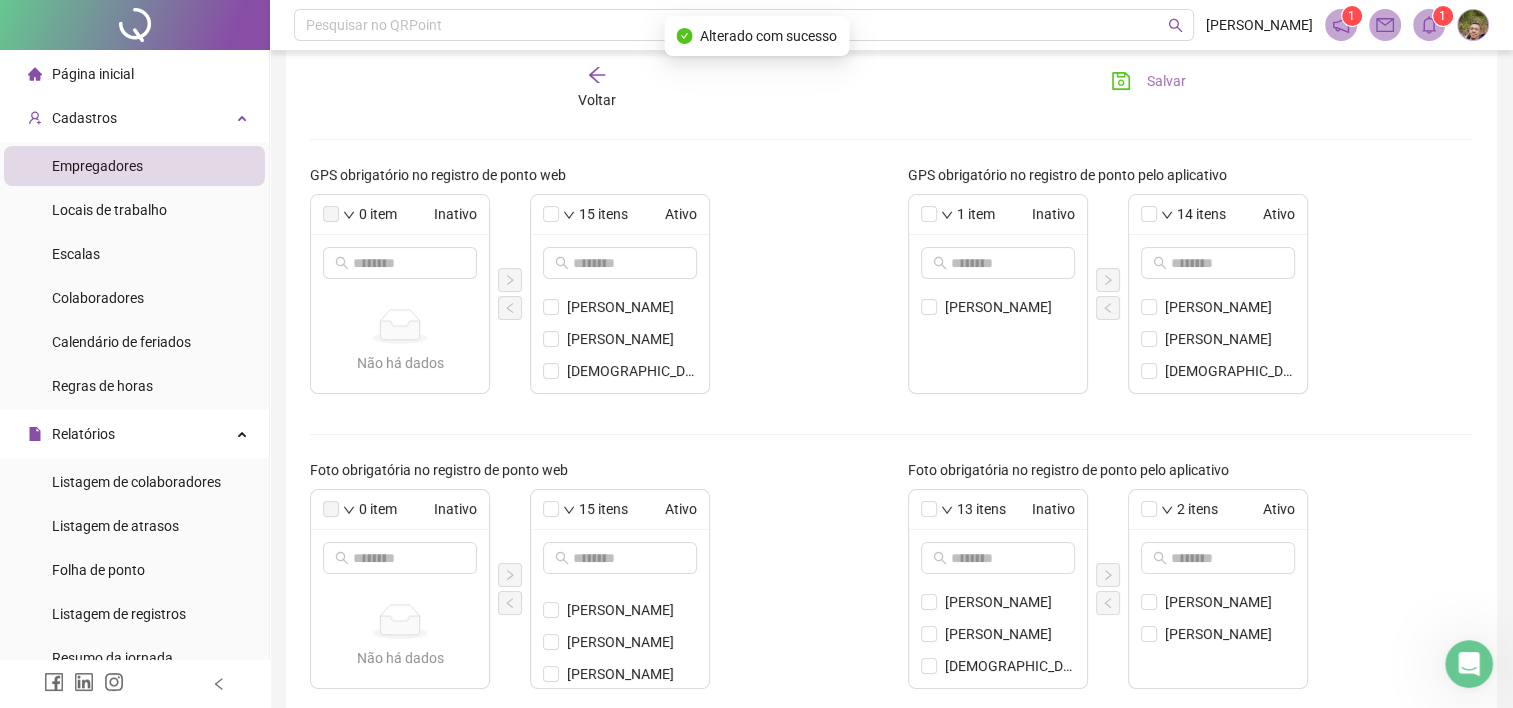 click on "Salvar" at bounding box center [1166, 81] 